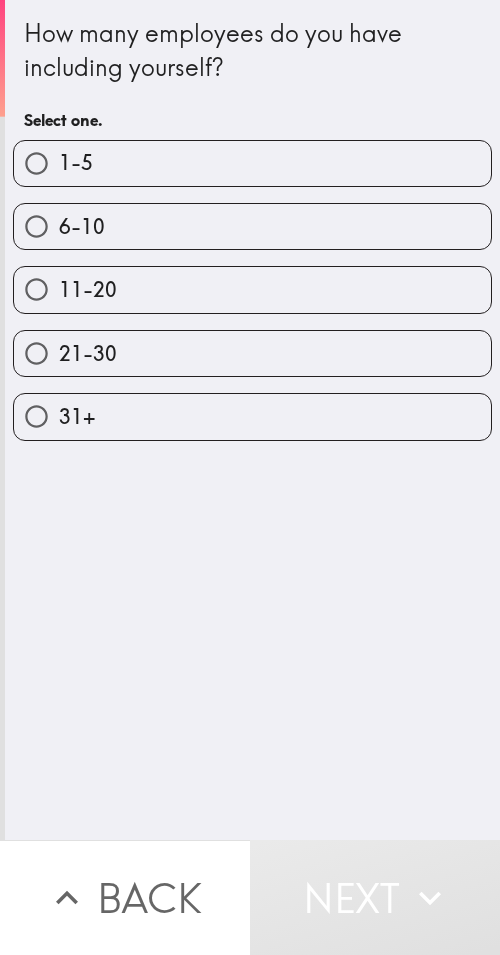 scroll, scrollTop: 0, scrollLeft: 0, axis: both 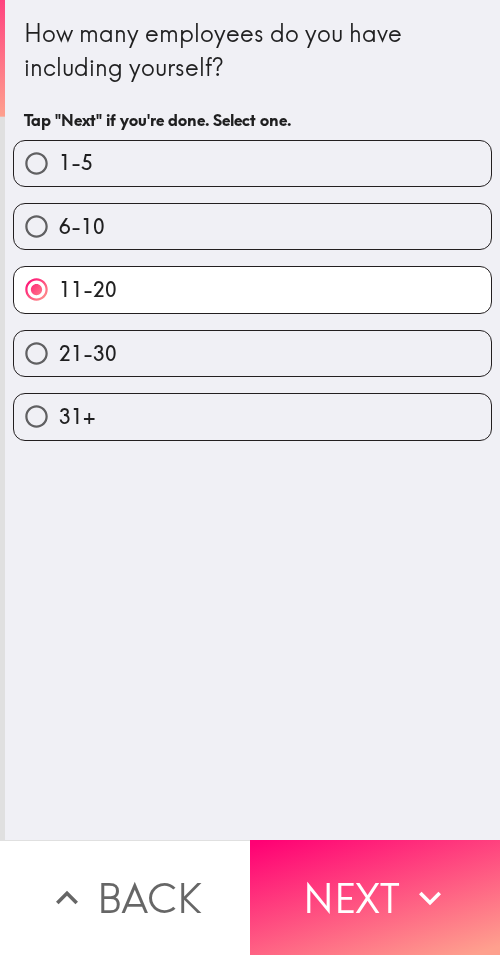 drag, startPoint x: 375, startPoint y: 890, endPoint x: 496, endPoint y: 902, distance: 121.59358 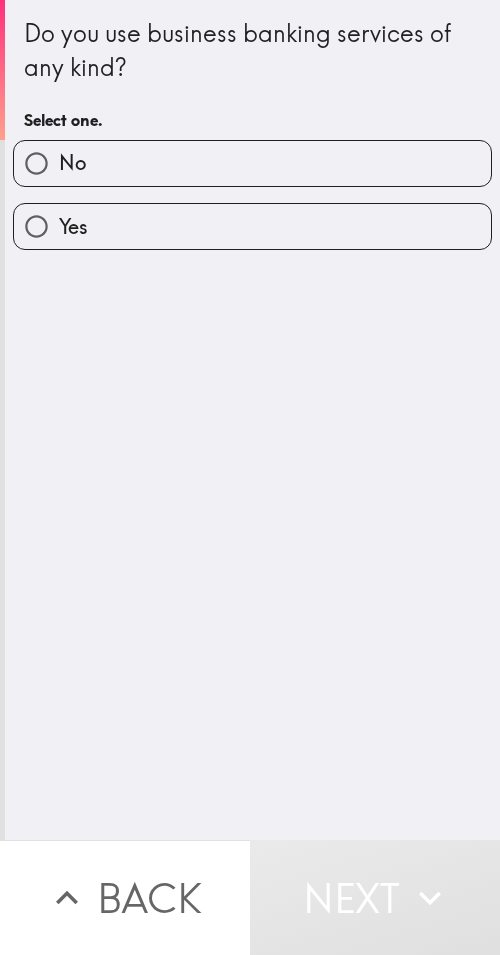 click on "Yes" at bounding box center (252, 226) 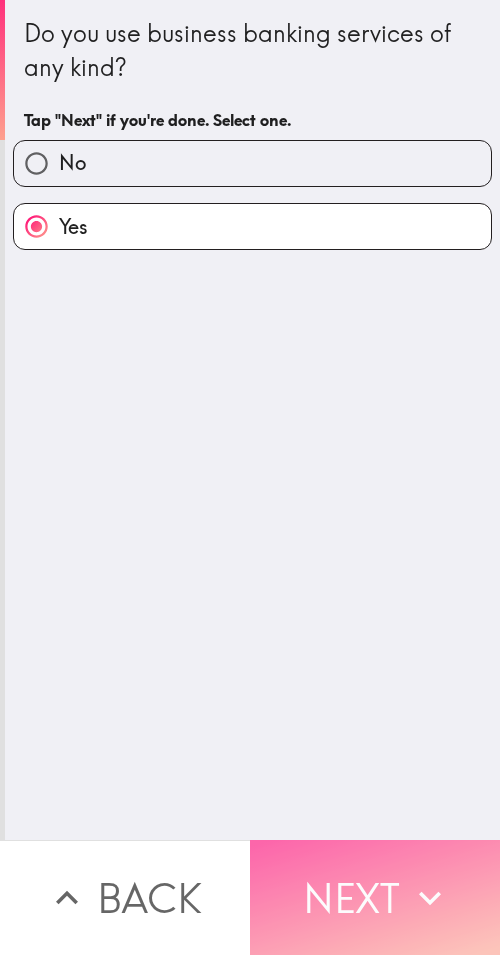 click 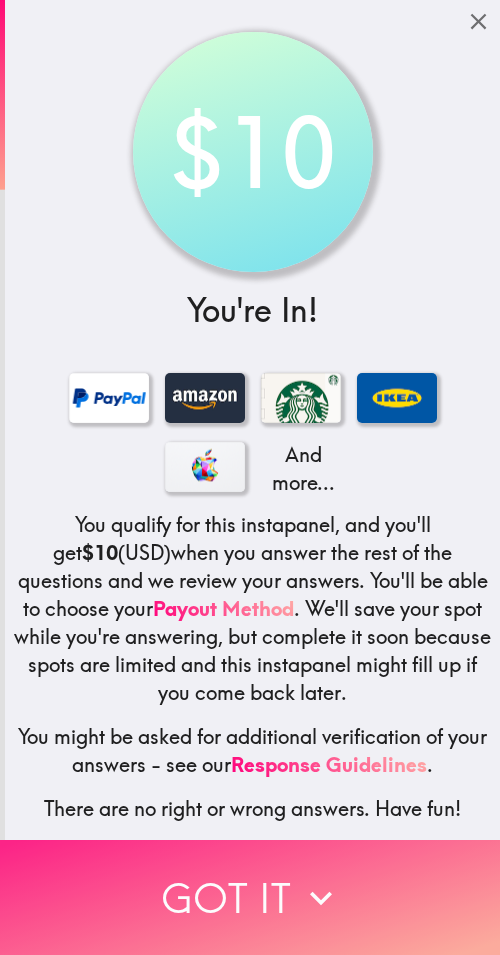 drag, startPoint x: 251, startPoint y: 881, endPoint x: 375, endPoint y: 873, distance: 124.2578 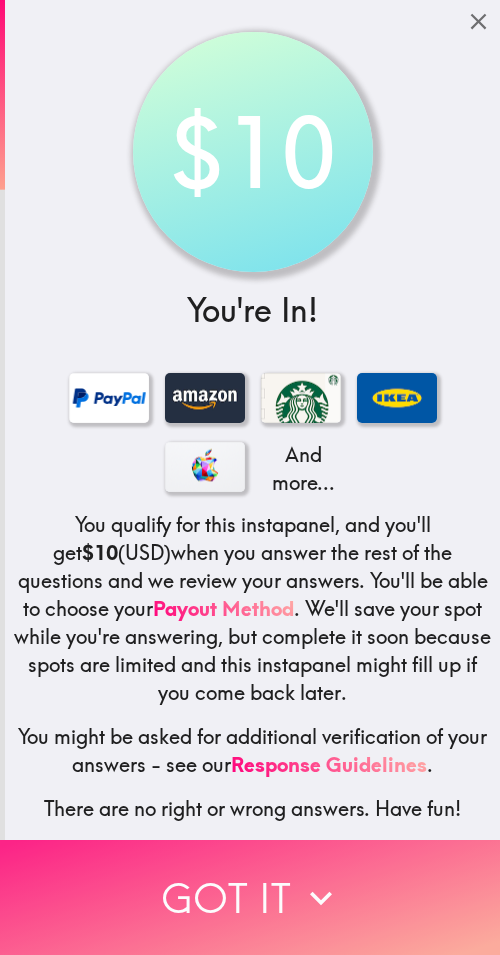 click on "Got it" at bounding box center [250, 897] 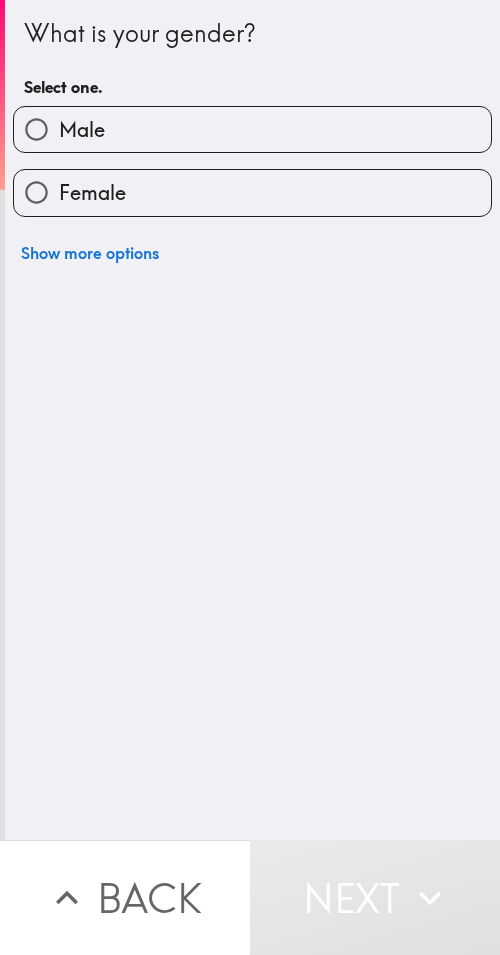 drag, startPoint x: 230, startPoint y: 193, endPoint x: 309, endPoint y: 192, distance: 79.00633 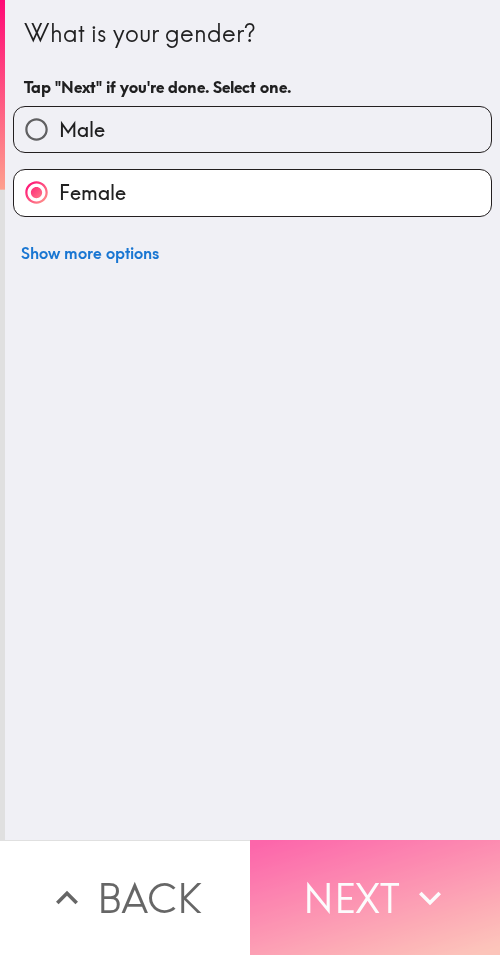 click on "Next" at bounding box center [375, 897] 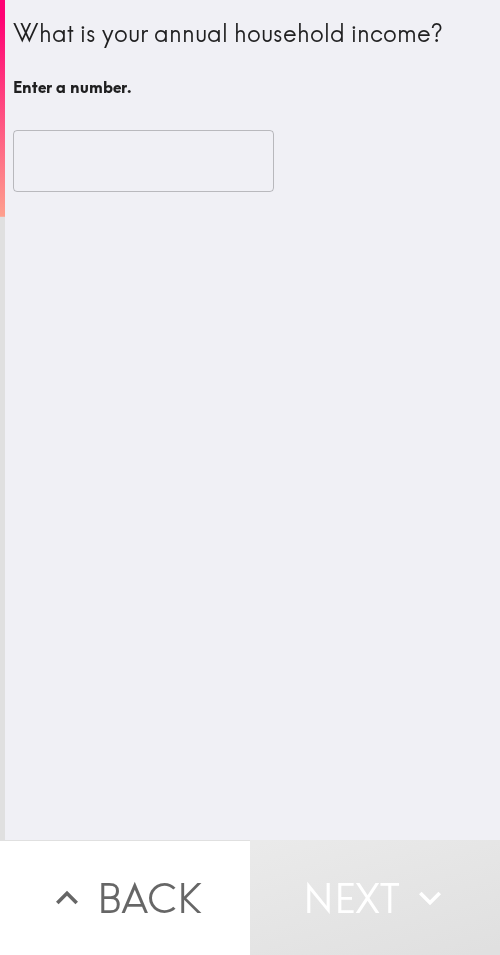 type 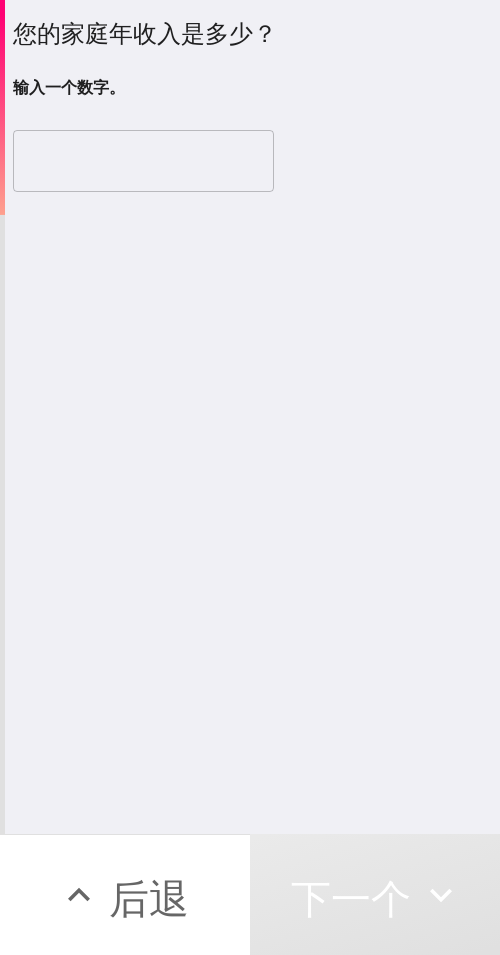 drag, startPoint x: 303, startPoint y: 356, endPoint x: 498, endPoint y: 364, distance: 195.16403 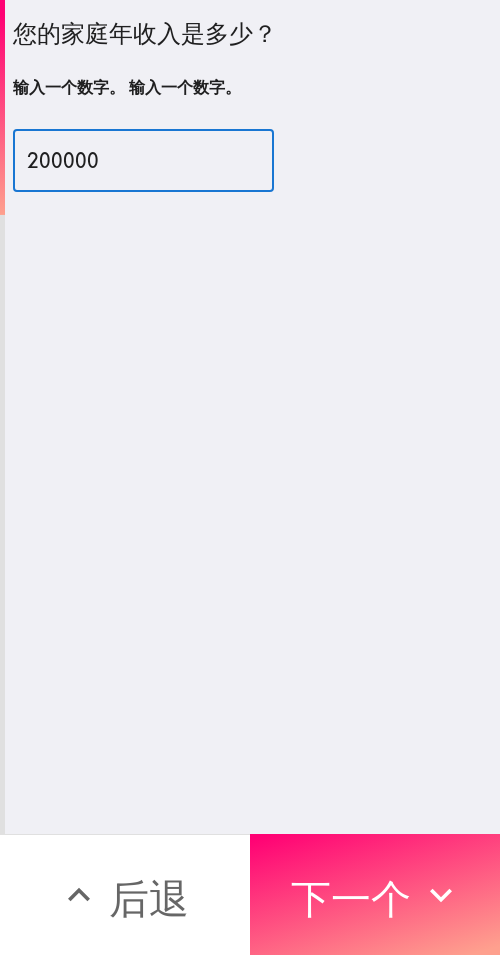 type on "200000" 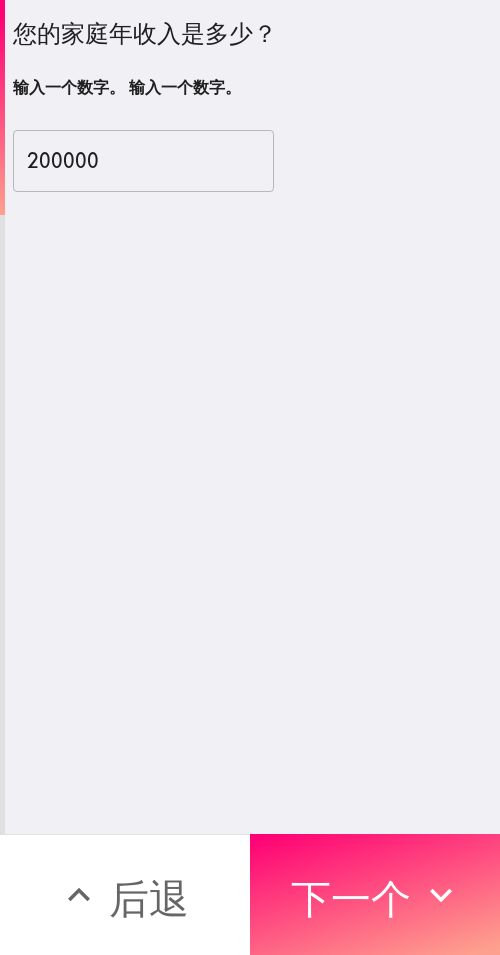 drag, startPoint x: 387, startPoint y: 866, endPoint x: 497, endPoint y: 900, distance: 115.134705 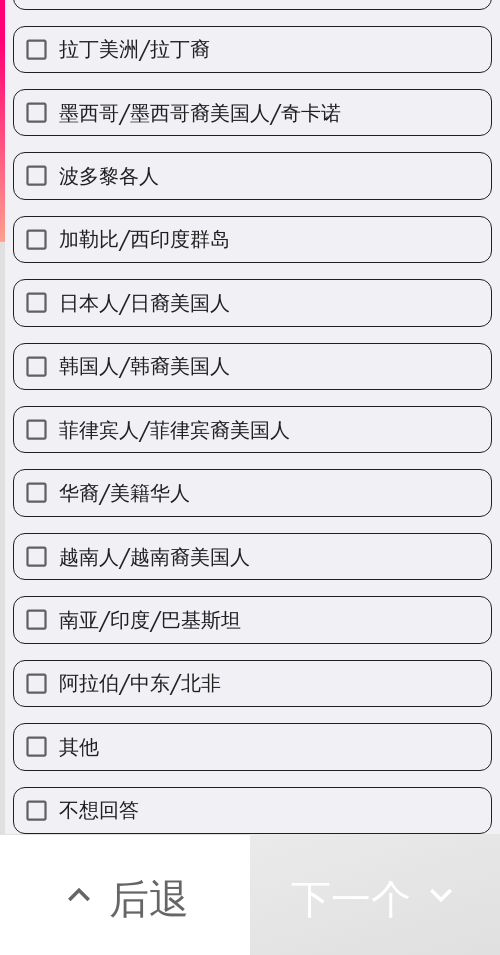 scroll, scrollTop: 0, scrollLeft: 0, axis: both 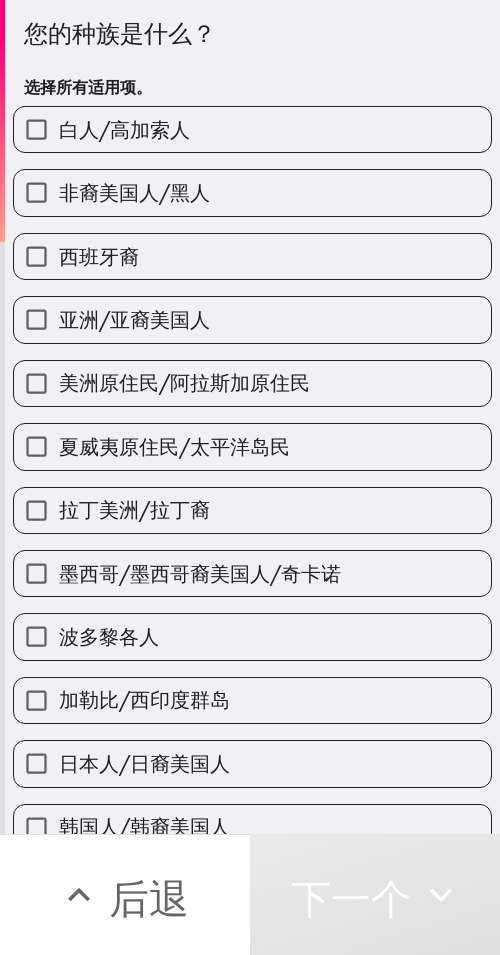 drag, startPoint x: 403, startPoint y: 256, endPoint x: 496, endPoint y: 263, distance: 93.26307 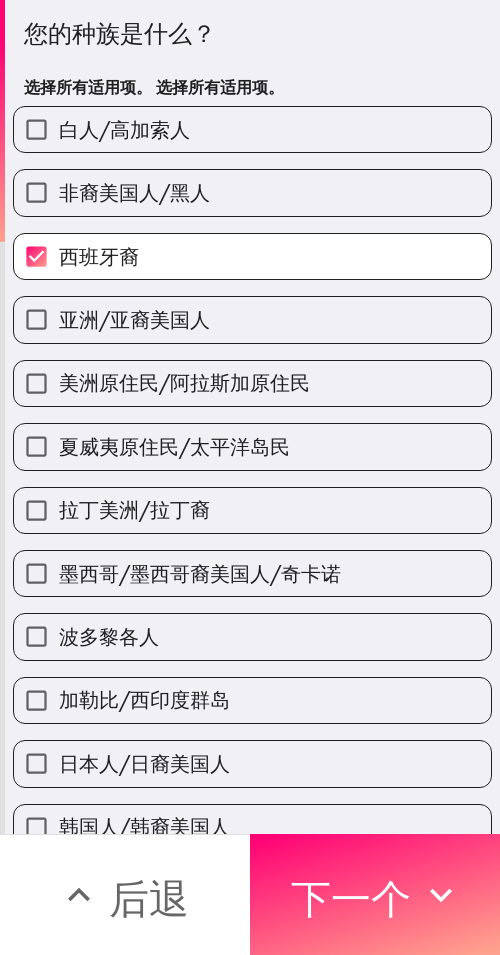 drag, startPoint x: 406, startPoint y: 874, endPoint x: 499, endPoint y: 886, distance: 93.770996 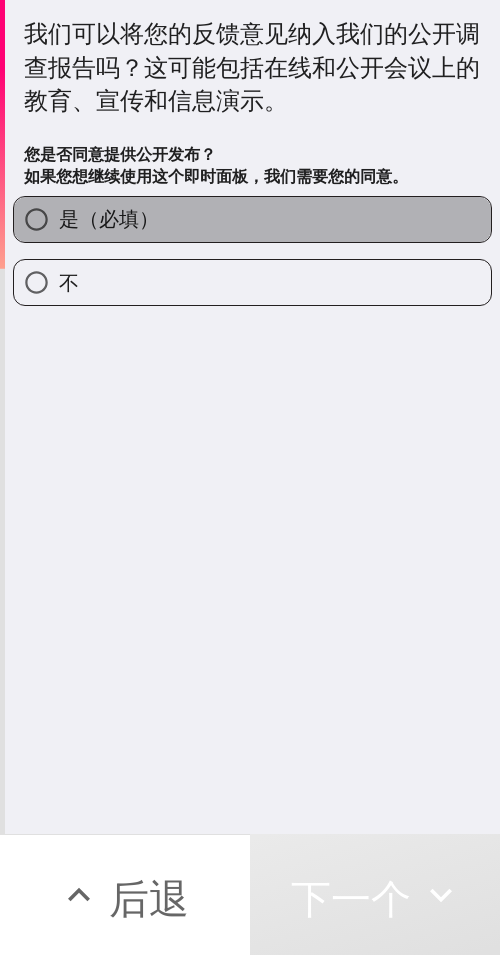 click on "是（必填）" at bounding box center [252, 219] 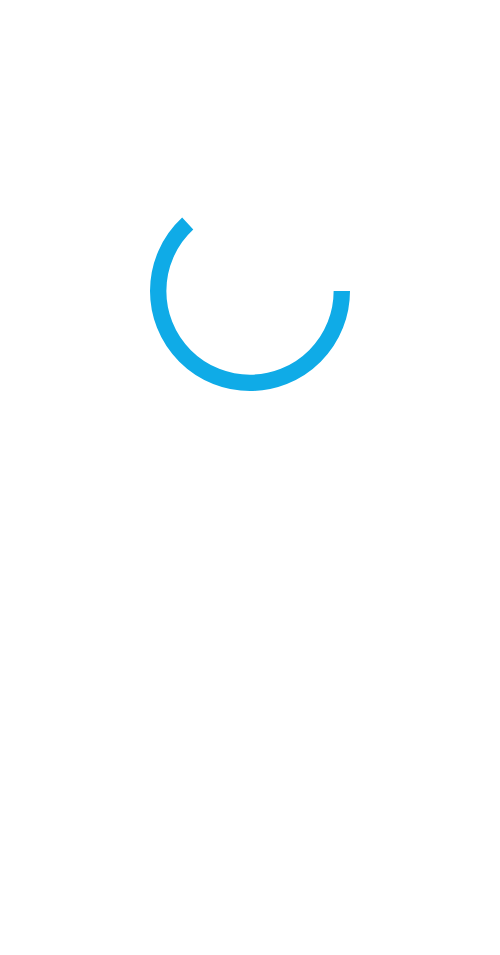 scroll, scrollTop: 0, scrollLeft: 0, axis: both 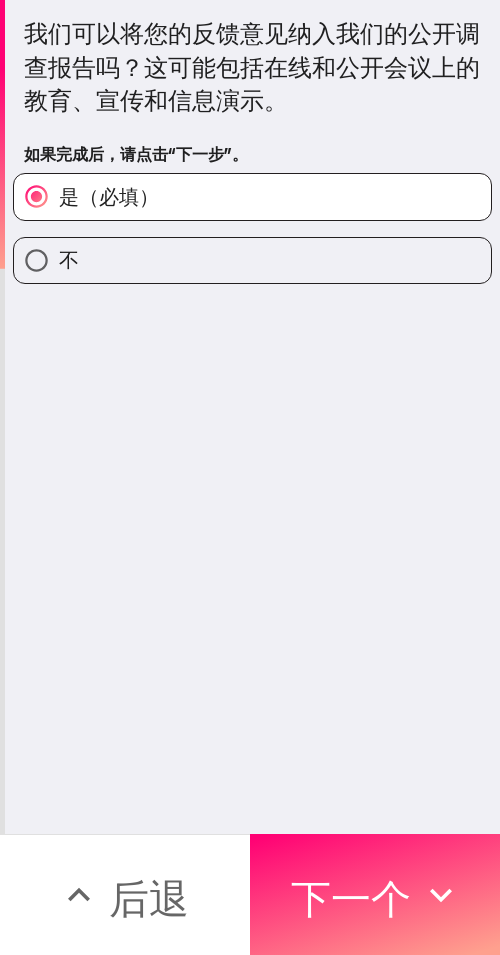 drag, startPoint x: 390, startPoint y: 881, endPoint x: 486, endPoint y: 869, distance: 96.74709 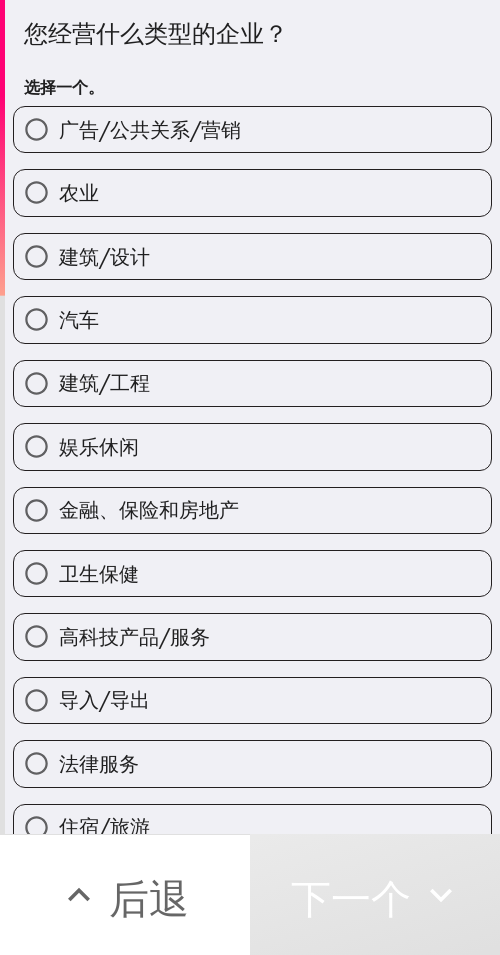 click on "农业" at bounding box center [252, 192] 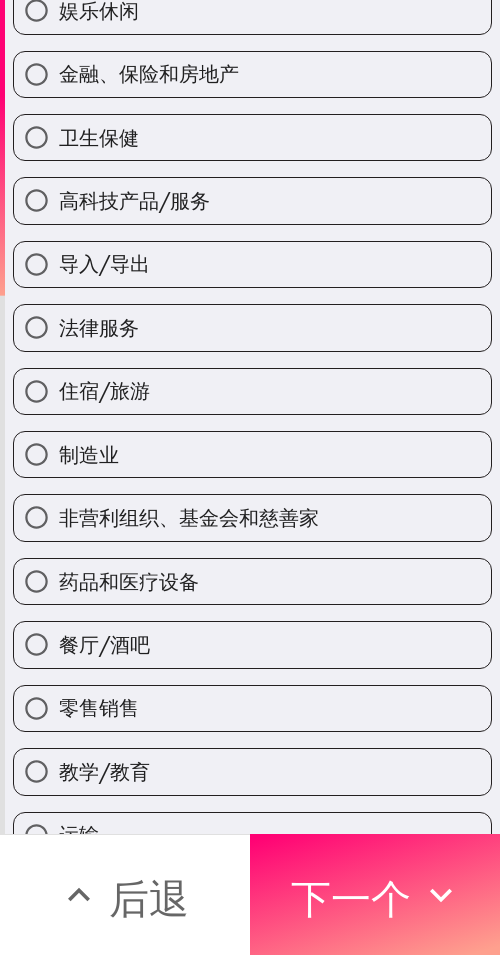 scroll, scrollTop: 539, scrollLeft: 0, axis: vertical 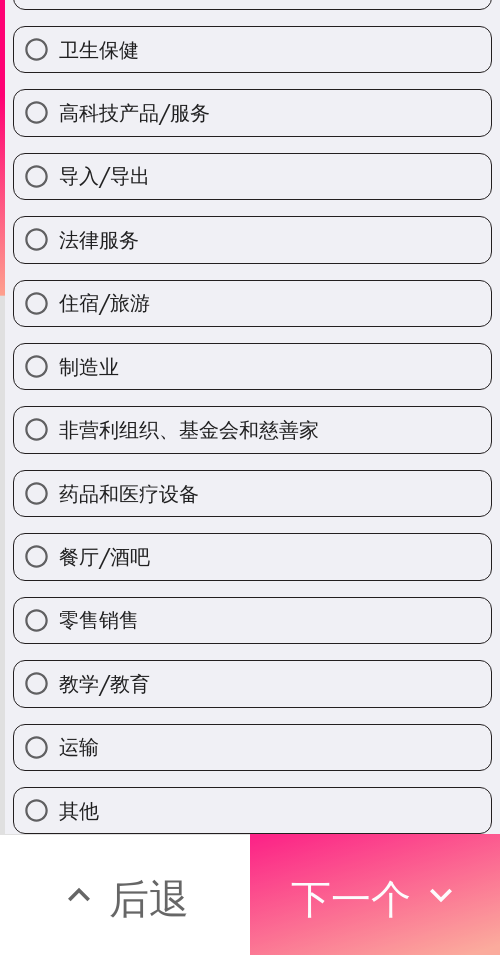 click on "下一个" at bounding box center [351, 898] 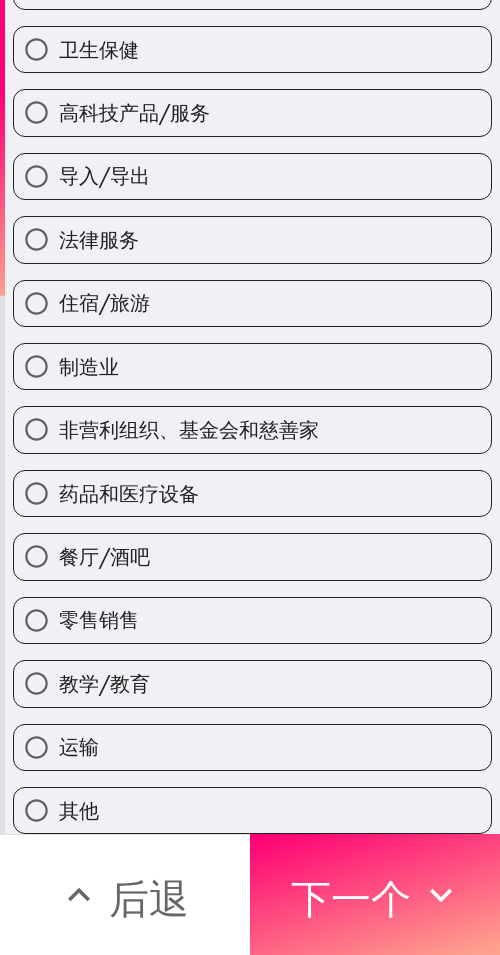 scroll, scrollTop: 349, scrollLeft: 0, axis: vertical 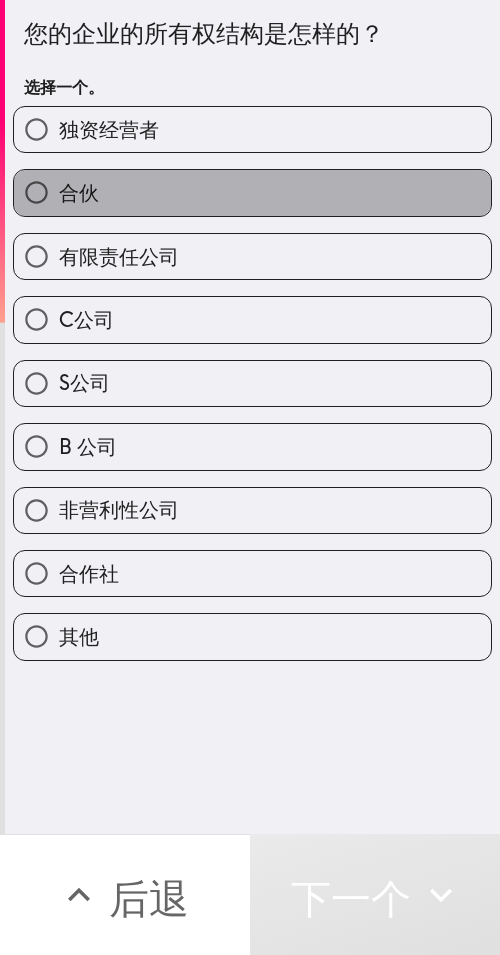 click on "合伙" at bounding box center (252, 192) 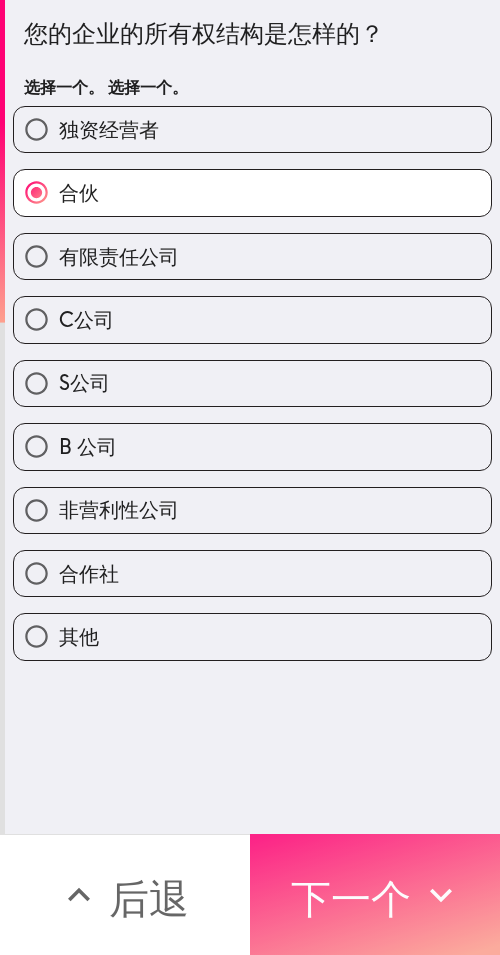 click 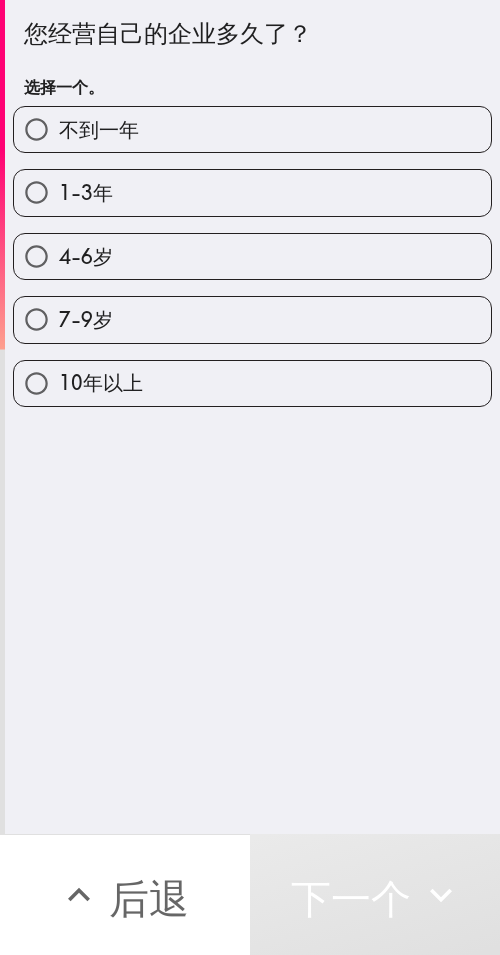 drag, startPoint x: 303, startPoint y: 211, endPoint x: 497, endPoint y: 211, distance: 194 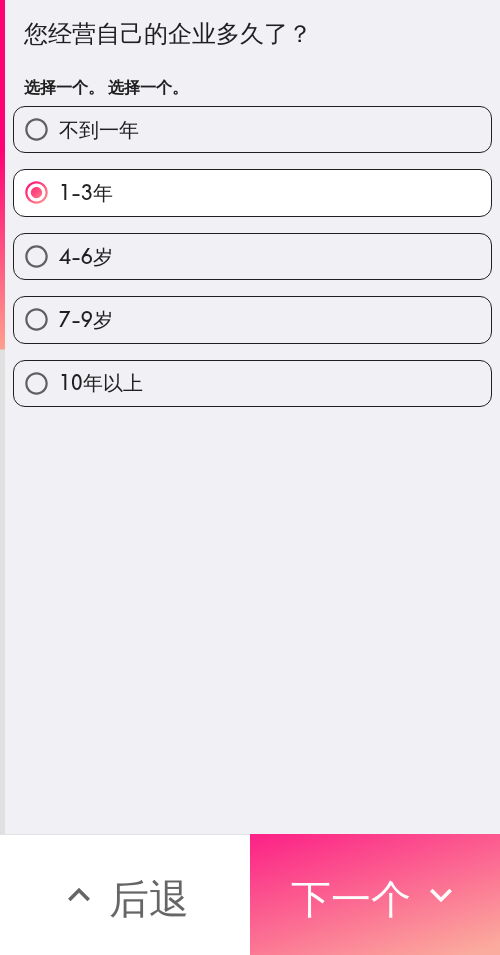 click on "下一个" at bounding box center (351, 895) 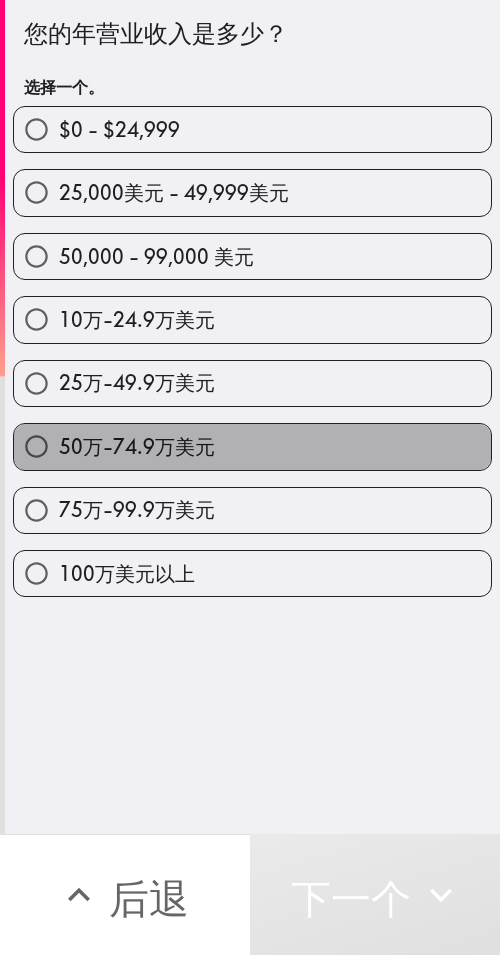click on "50万-74.9万美元" at bounding box center [252, 446] 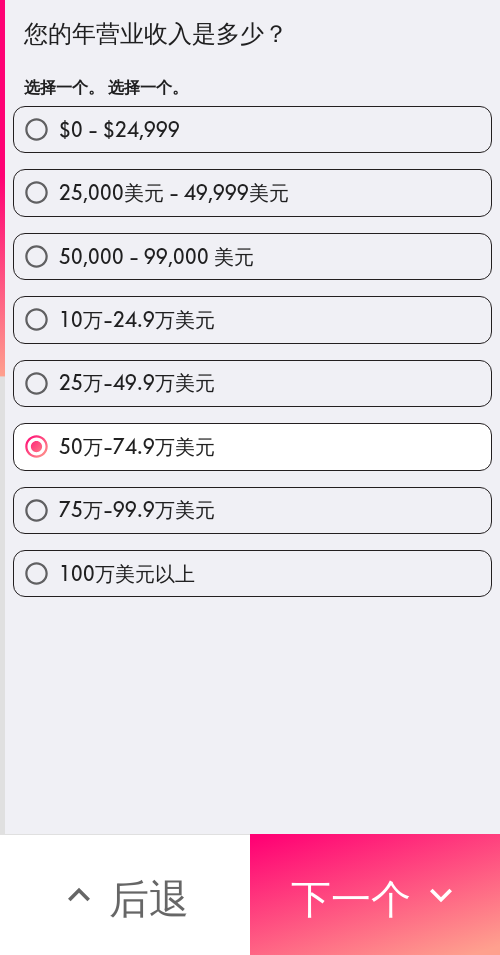 click 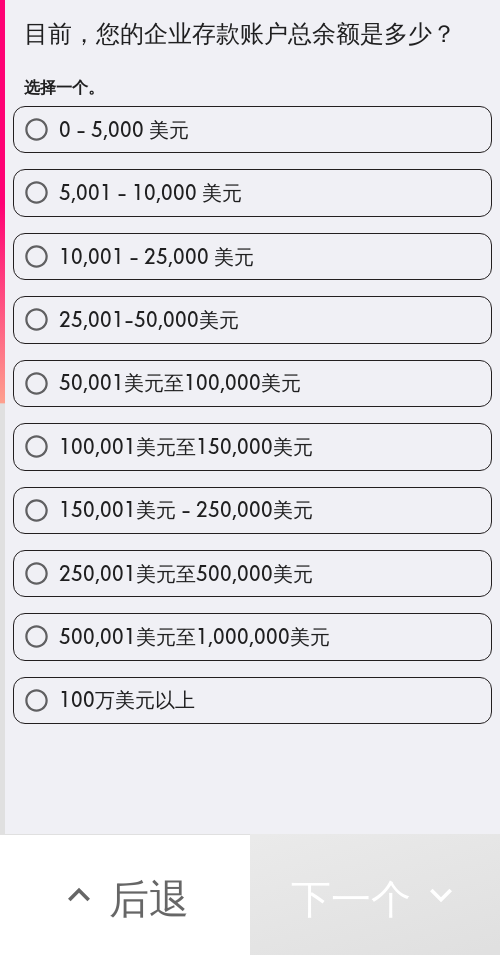 drag, startPoint x: 200, startPoint y: 588, endPoint x: 324, endPoint y: 584, distance: 124.0645 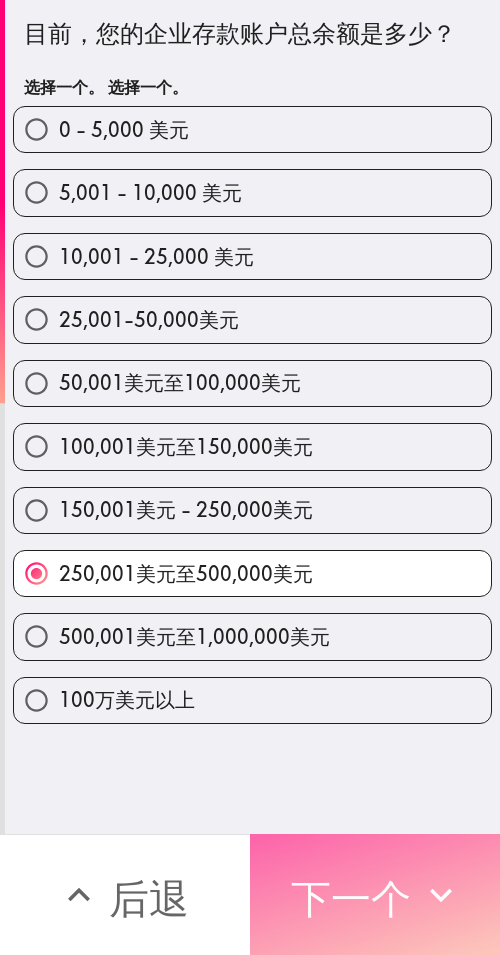 drag, startPoint x: 380, startPoint y: 894, endPoint x: 497, endPoint y: 893, distance: 117.00427 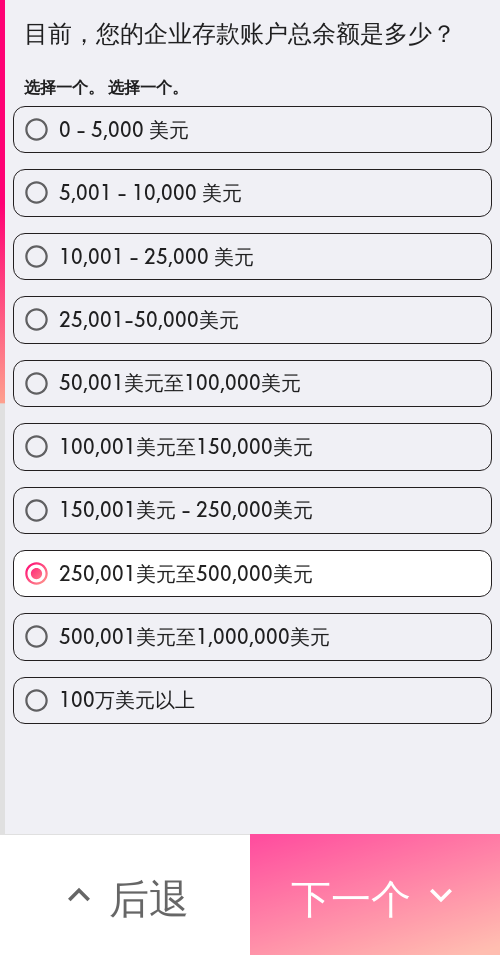 click on "下一个" at bounding box center [351, 898] 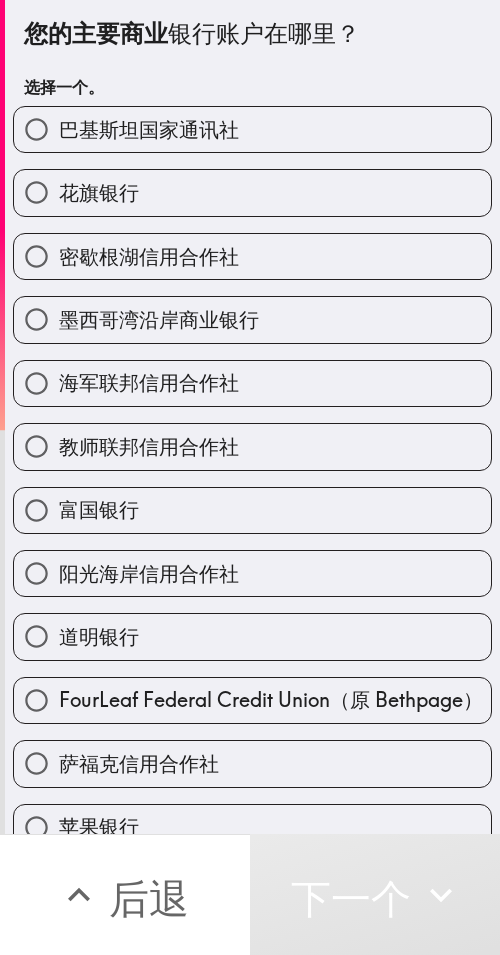 drag, startPoint x: 266, startPoint y: 194, endPoint x: 335, endPoint y: 219, distance: 73.38937 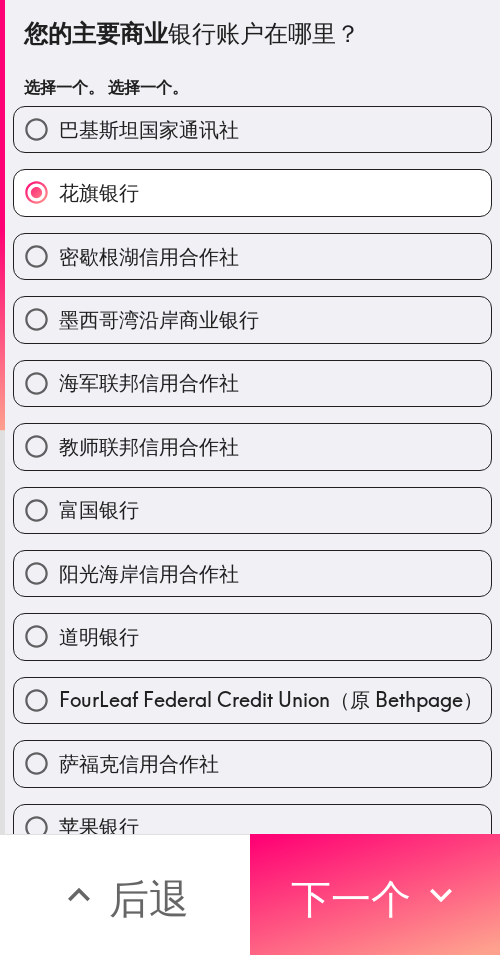 drag, startPoint x: 412, startPoint y: 885, endPoint x: 499, endPoint y: 914, distance: 91.706055 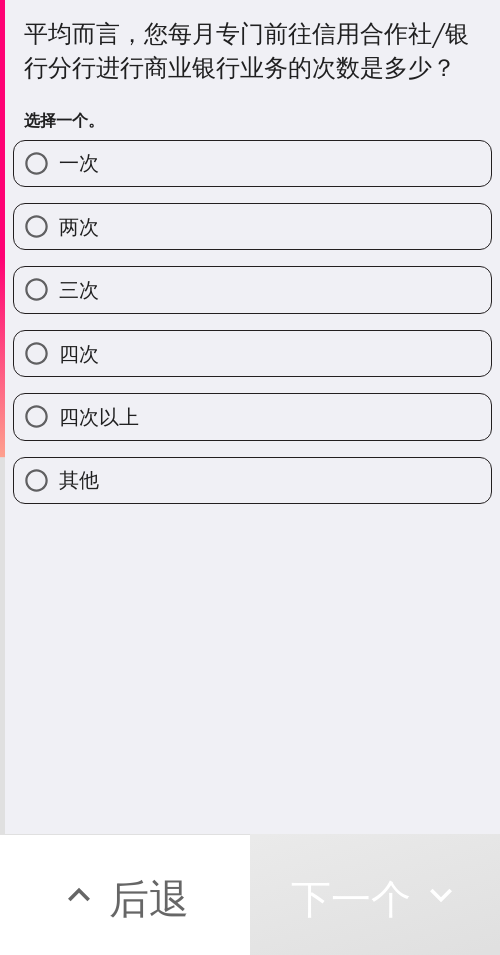 drag, startPoint x: 258, startPoint y: 382, endPoint x: 483, endPoint y: 392, distance: 225.2221 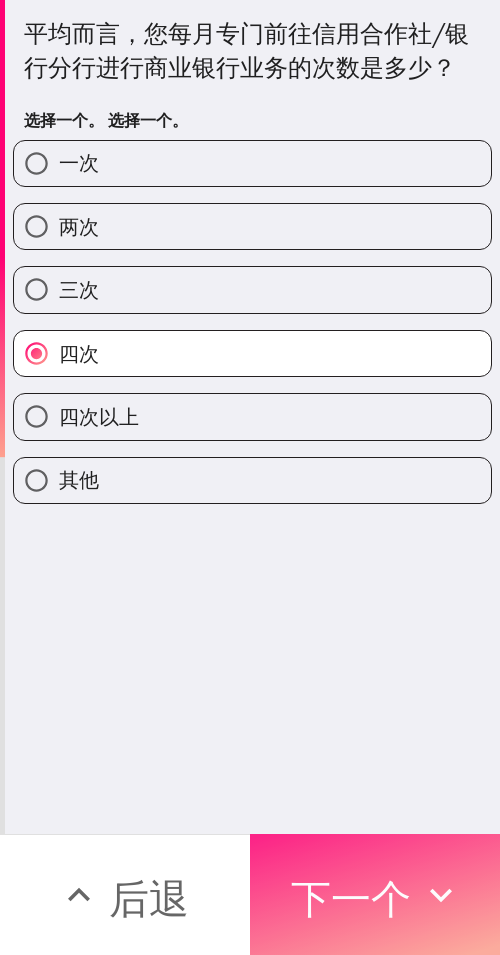 click on "下一个" at bounding box center [351, 898] 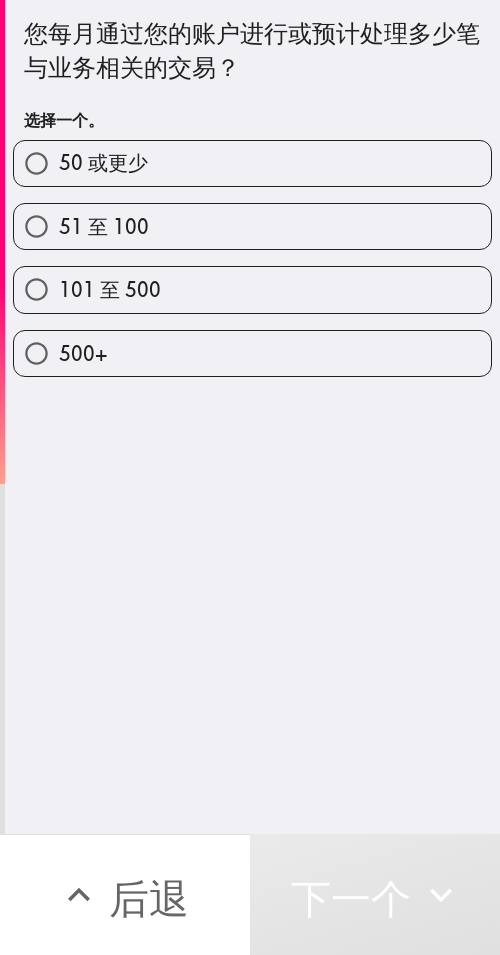 drag, startPoint x: 313, startPoint y: 241, endPoint x: 408, endPoint y: 247, distance: 95.189285 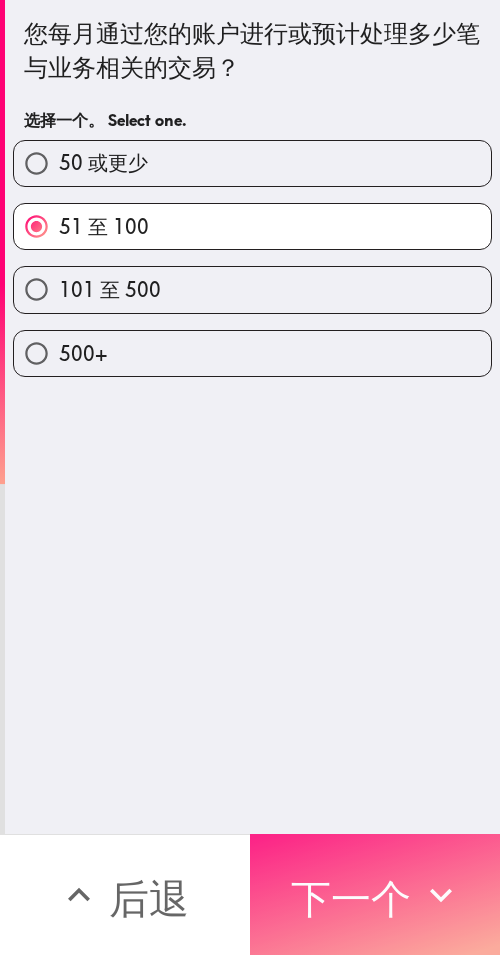 click on "下一个" at bounding box center (351, 898) 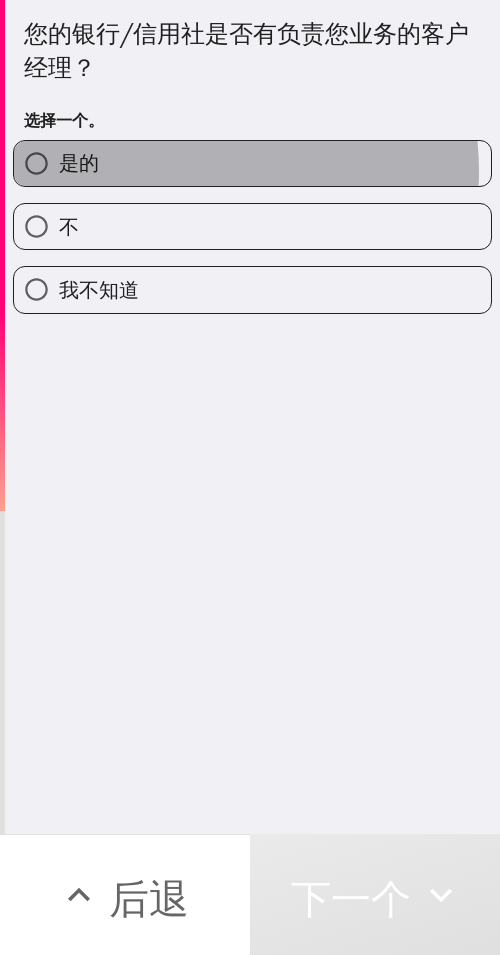 drag, startPoint x: 178, startPoint y: 172, endPoint x: 384, endPoint y: 178, distance: 206.08736 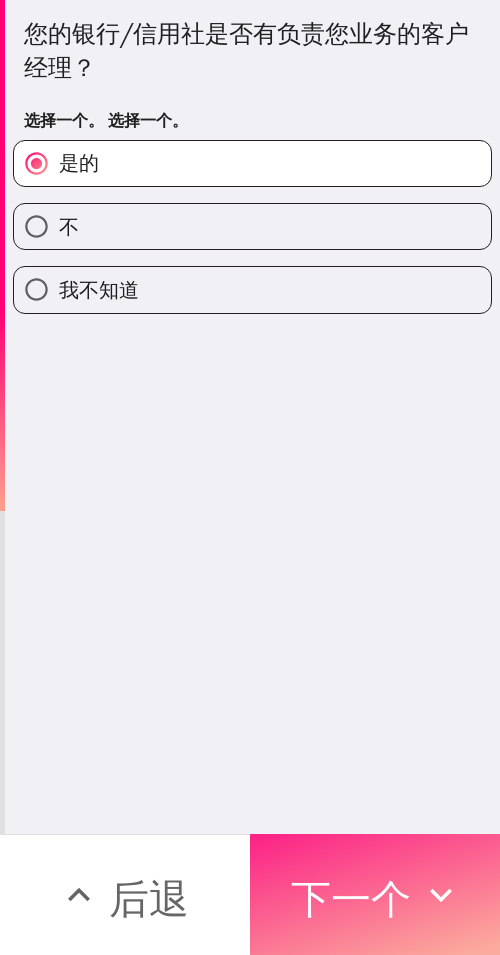 drag, startPoint x: 374, startPoint y: 855, endPoint x: 495, endPoint y: 863, distance: 121.264175 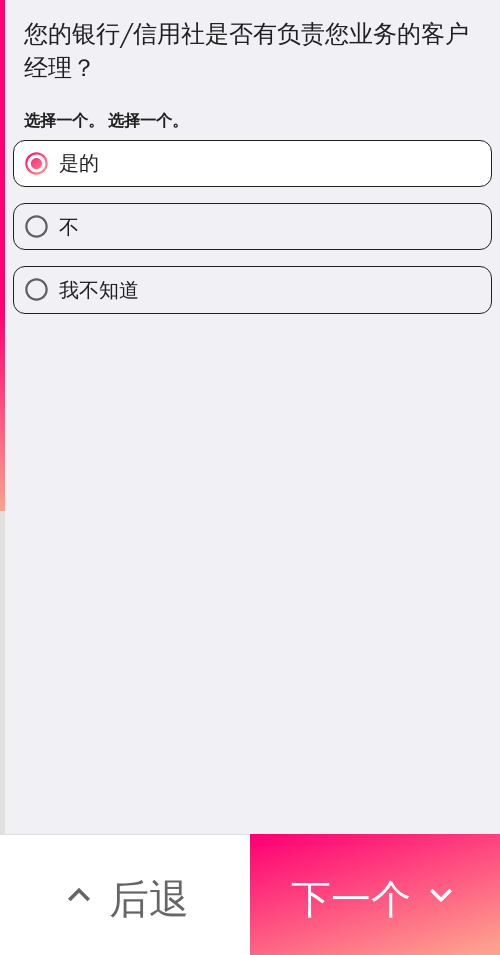 click on "下一个" at bounding box center [351, 895] 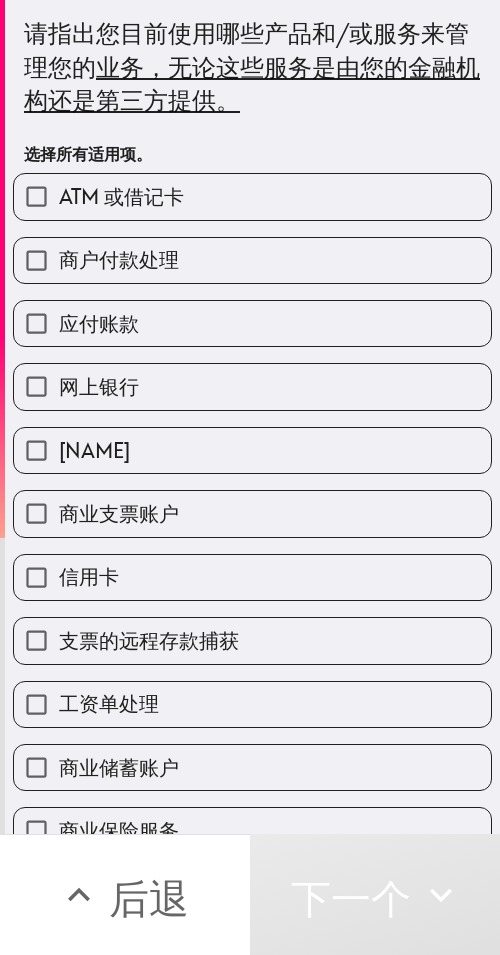 click on "信用卡" at bounding box center [244, 569] 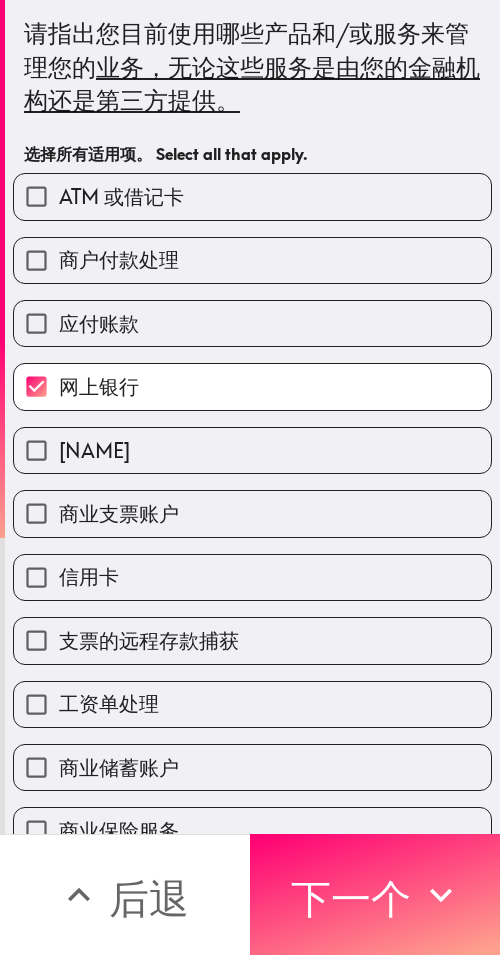 click on "网上银行" at bounding box center [252, 386] 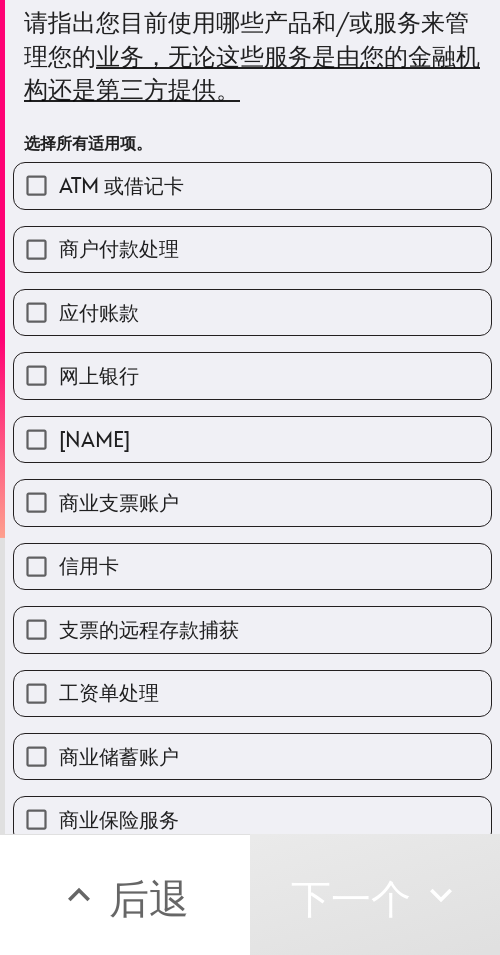scroll, scrollTop: 0, scrollLeft: 0, axis: both 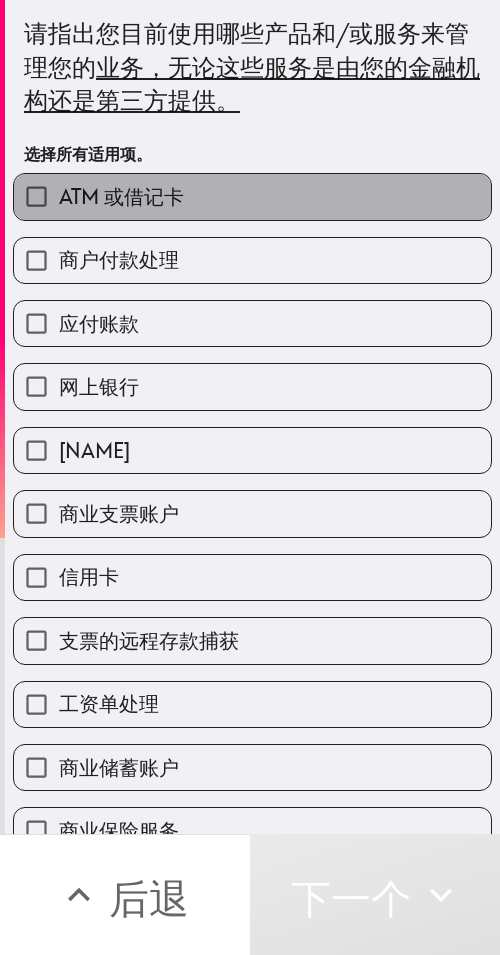 drag, startPoint x: 327, startPoint y: 207, endPoint x: 324, endPoint y: 244, distance: 37.12142 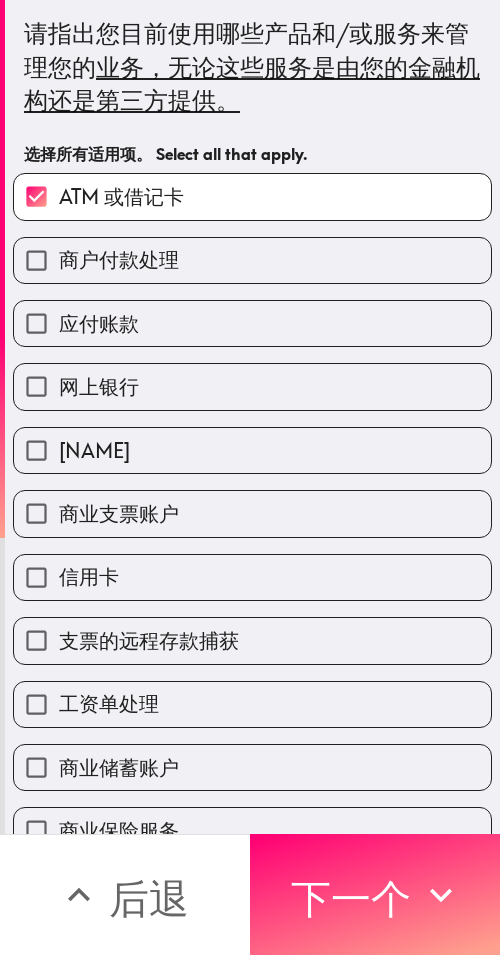 click on "商户付款处理" at bounding box center (252, 260) 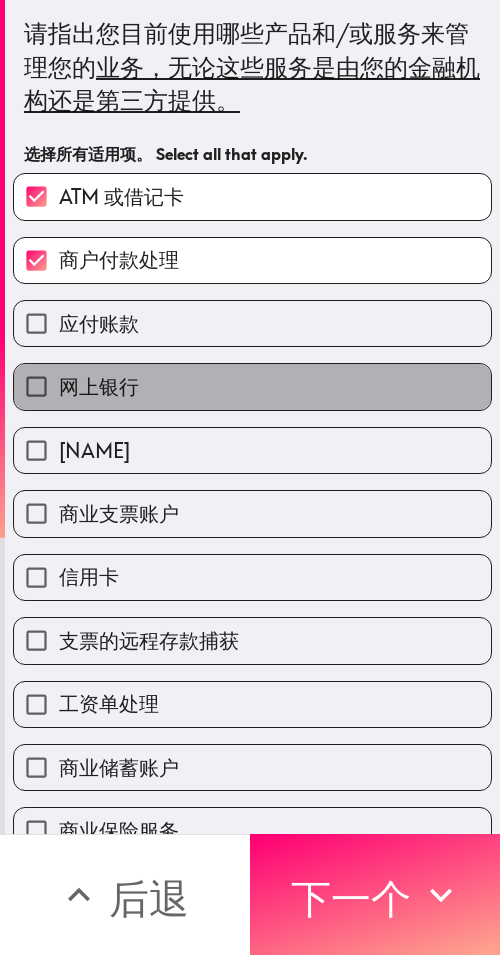 click on "网上银行" at bounding box center (252, 386) 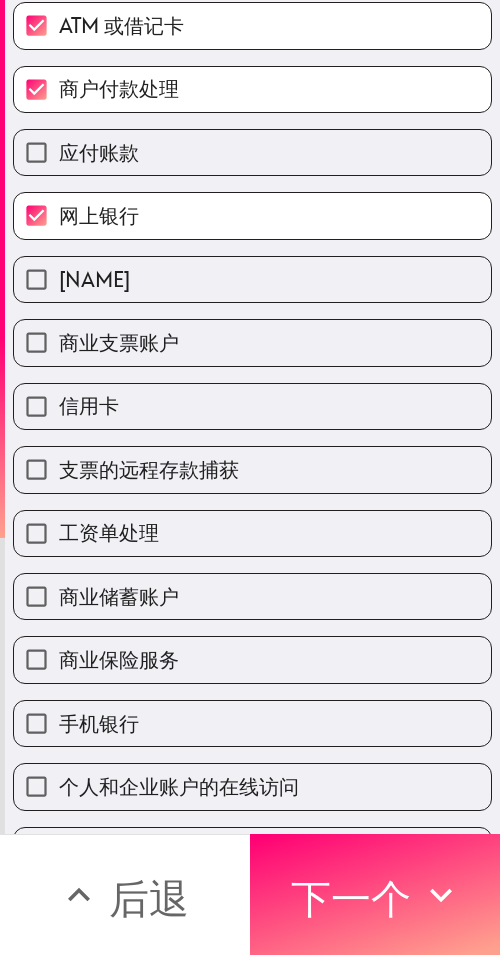 scroll, scrollTop: 200, scrollLeft: 0, axis: vertical 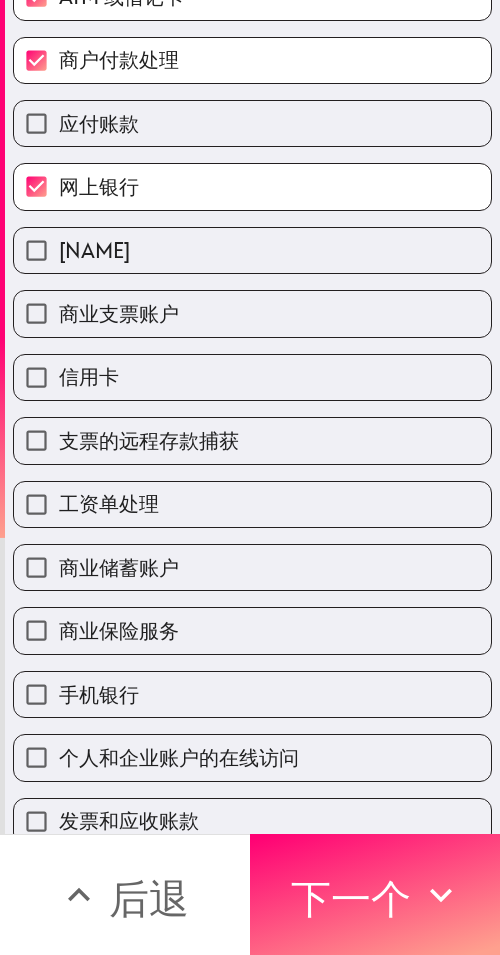 click on "商业支票账户" at bounding box center (252, 313) 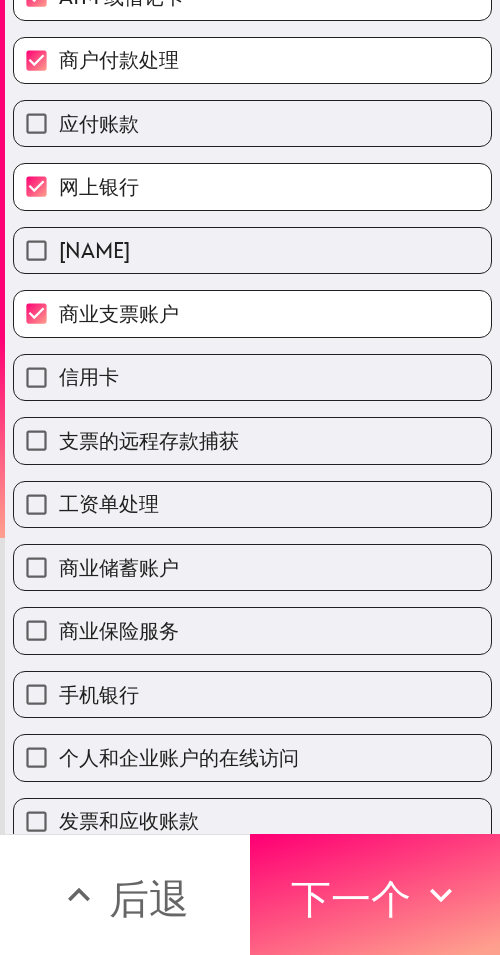 click on "商业保险服务" at bounding box center [252, 630] 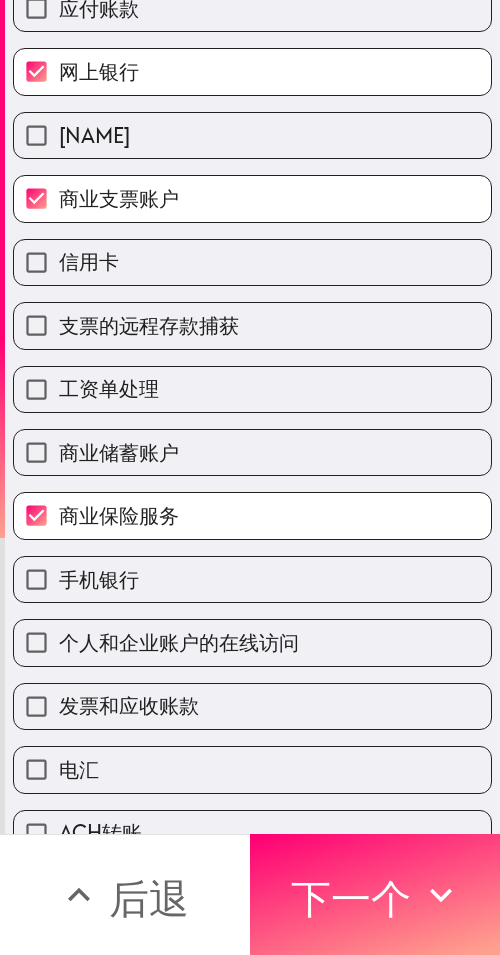scroll, scrollTop: 353, scrollLeft: 0, axis: vertical 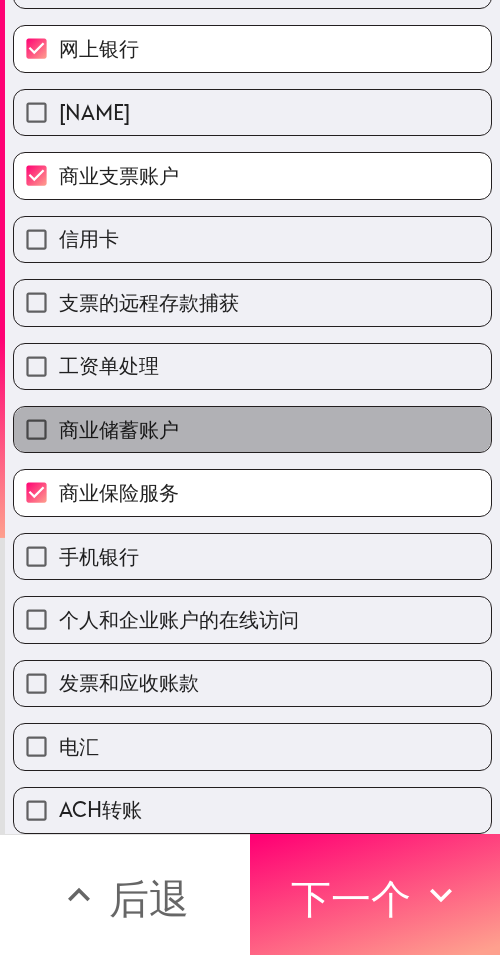 click on "商业储蓄账户" at bounding box center (252, 429) 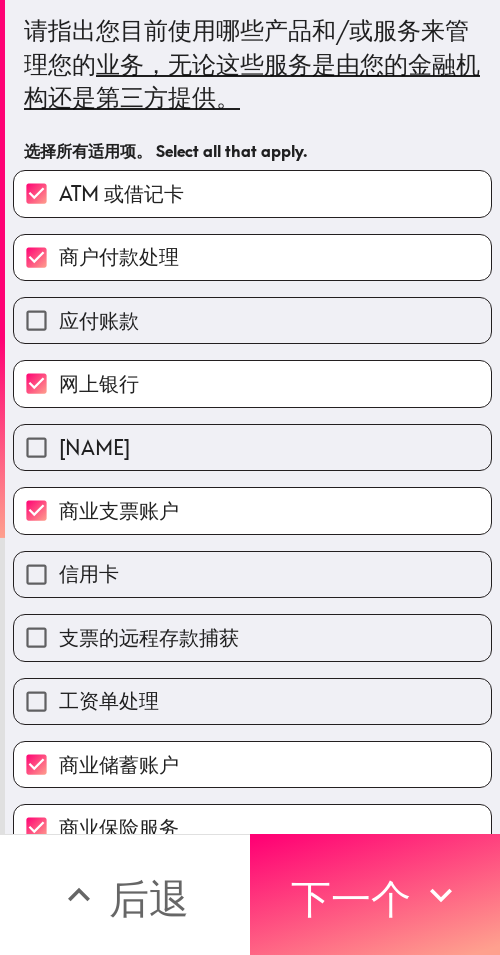 scroll, scrollTop: 0, scrollLeft: 0, axis: both 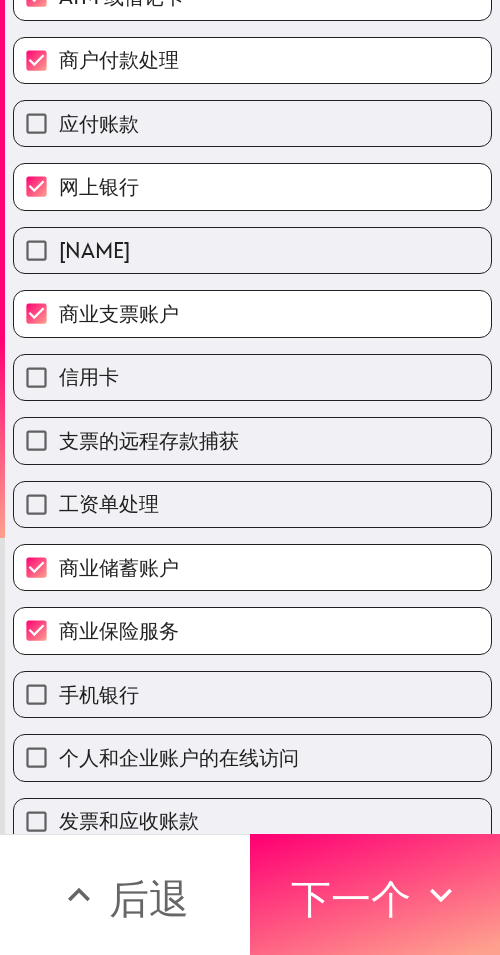 click on "工资单处理" at bounding box center (252, 504) 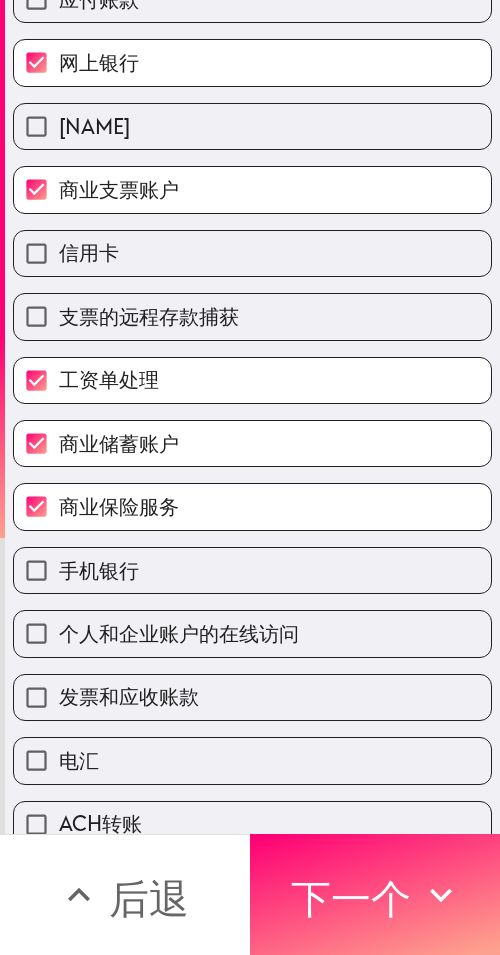 scroll, scrollTop: 353, scrollLeft: 0, axis: vertical 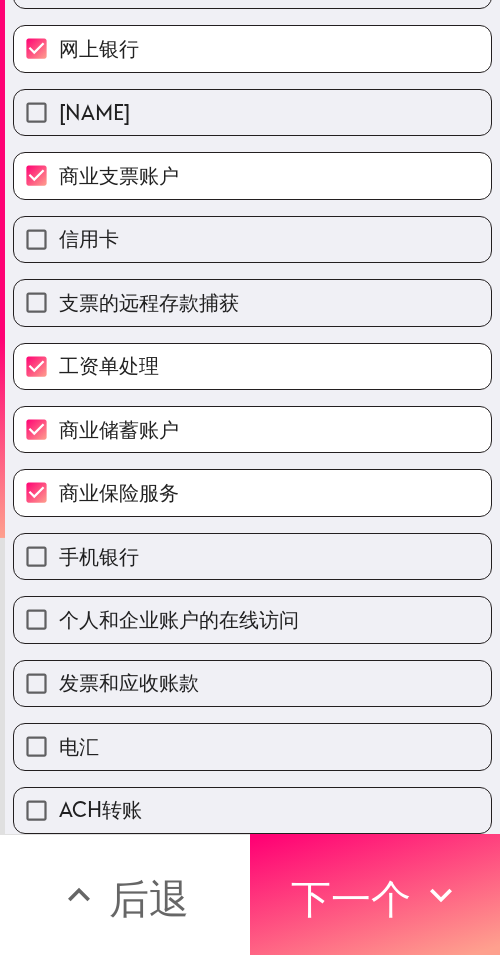 drag, startPoint x: 231, startPoint y: 541, endPoint x: 370, endPoint y: 565, distance: 141.05673 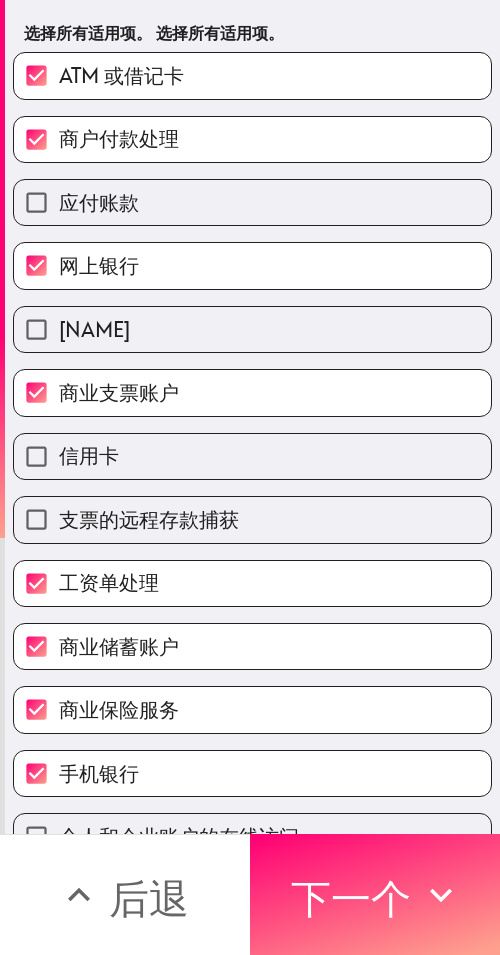 scroll, scrollTop: 200, scrollLeft: 0, axis: vertical 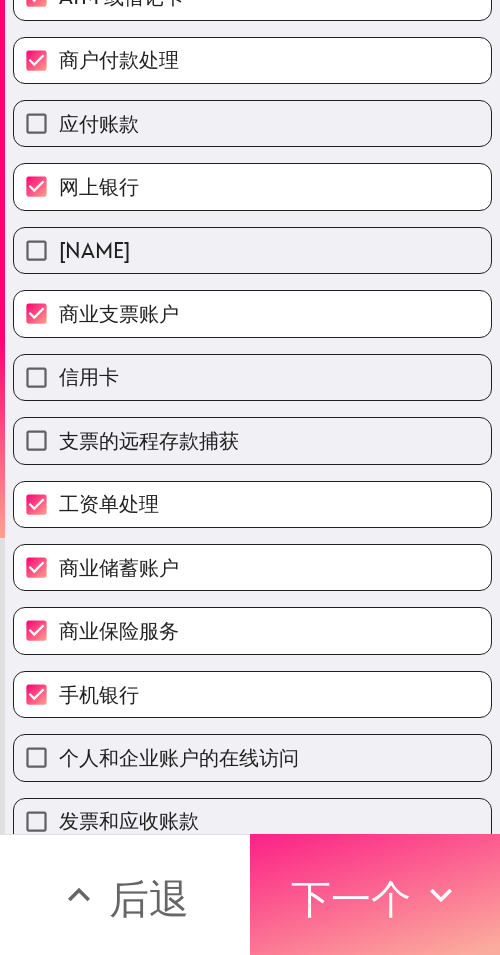 drag, startPoint x: 388, startPoint y: 867, endPoint x: 395, endPoint y: 833, distance: 34.713108 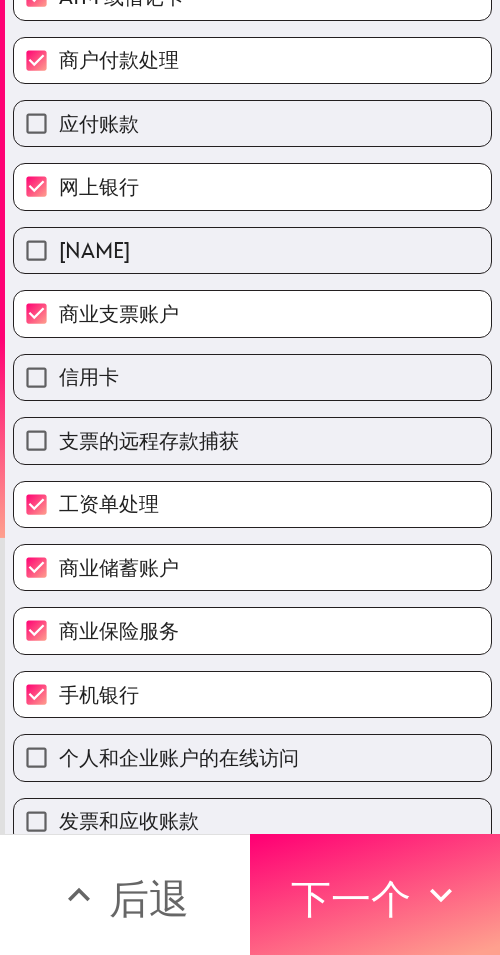 scroll, scrollTop: 0, scrollLeft: 0, axis: both 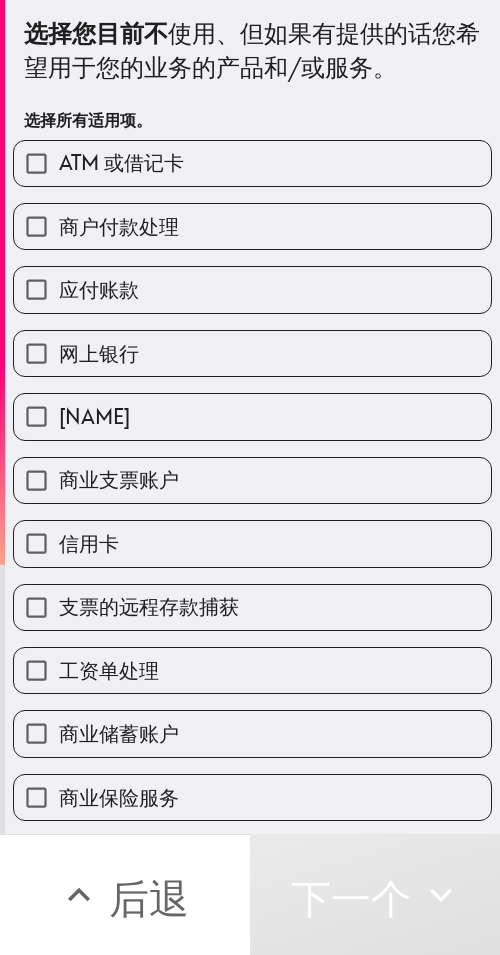 click on "网上银行" at bounding box center [244, 345] 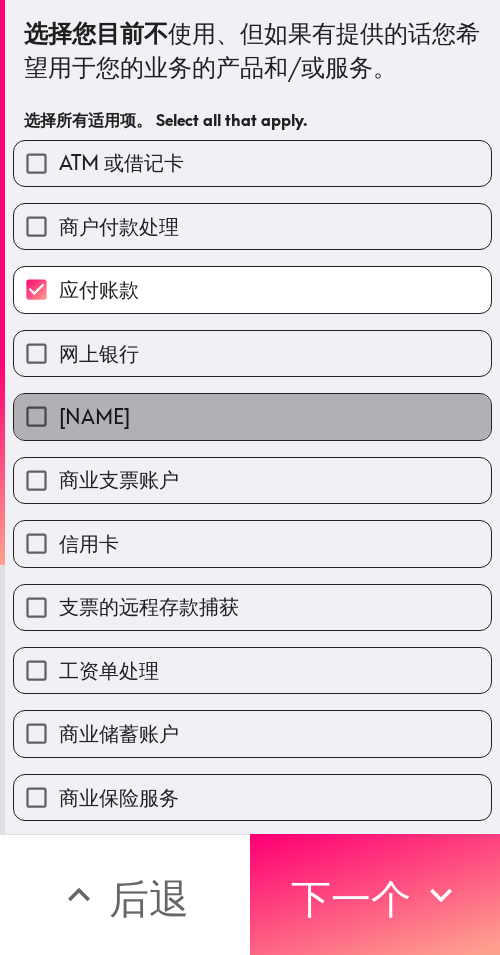 click on "泽勒" at bounding box center (252, 416) 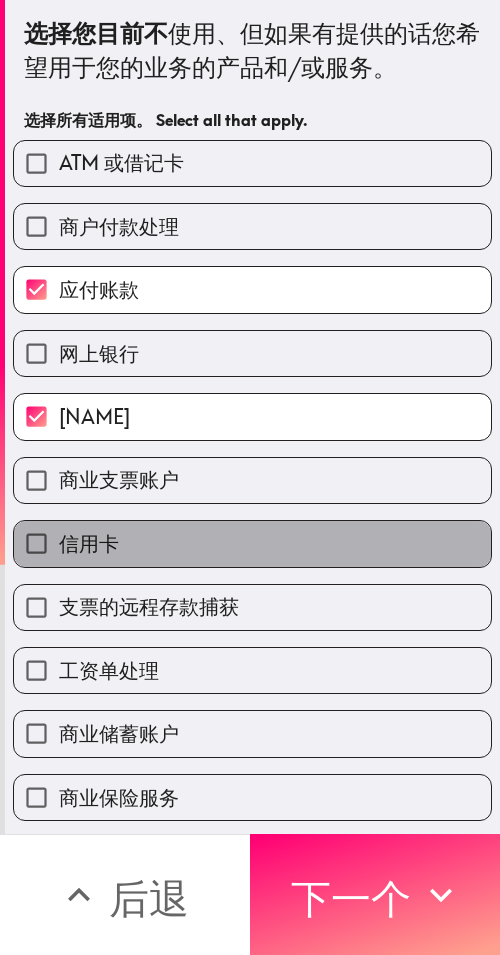 click on "信用卡" at bounding box center [252, 543] 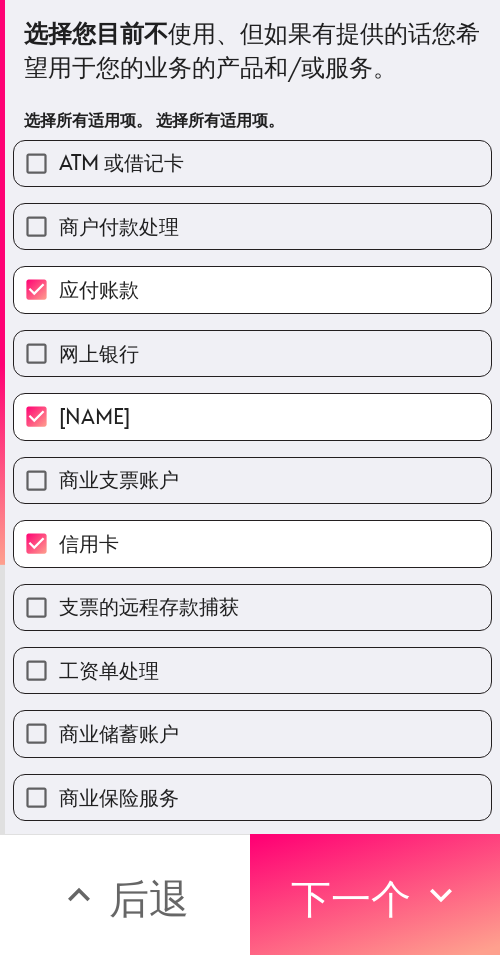 click on "支票的远程存款捕获" at bounding box center [252, 607] 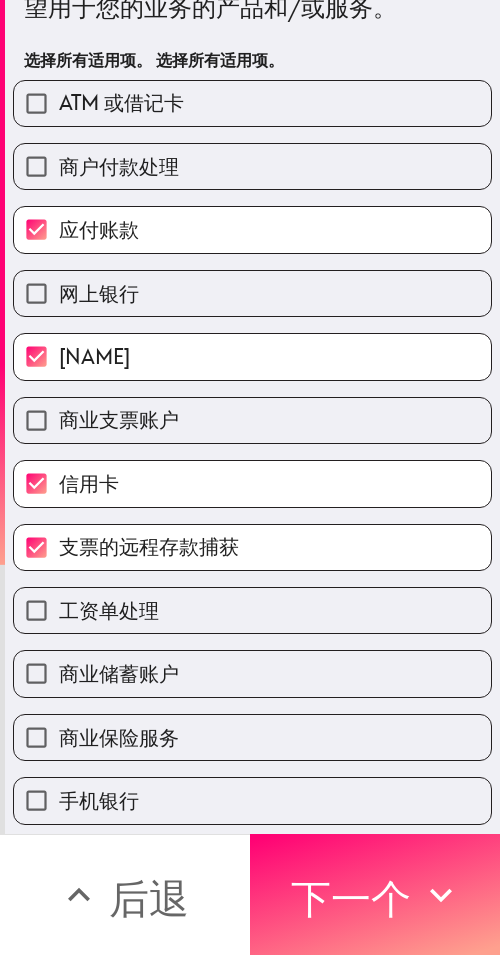 scroll, scrollTop: 393, scrollLeft: 0, axis: vertical 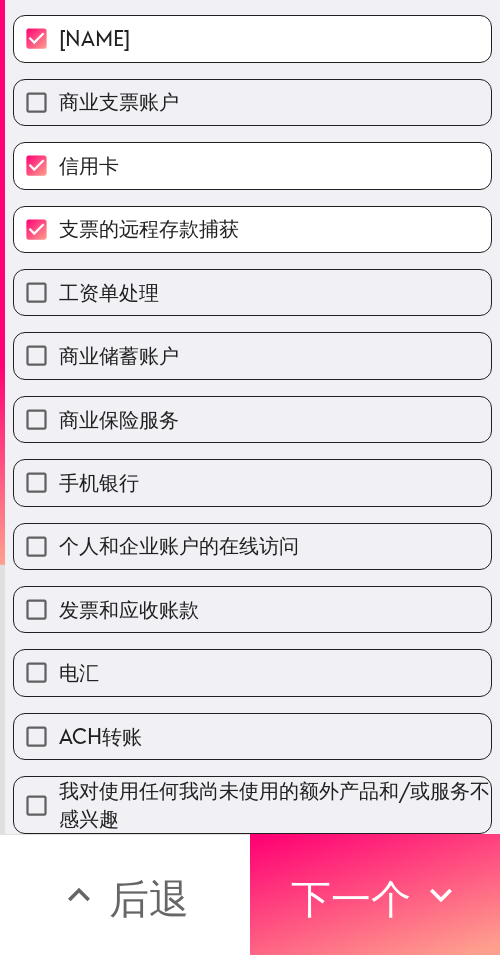 click on "ACH转账" at bounding box center [252, 736] 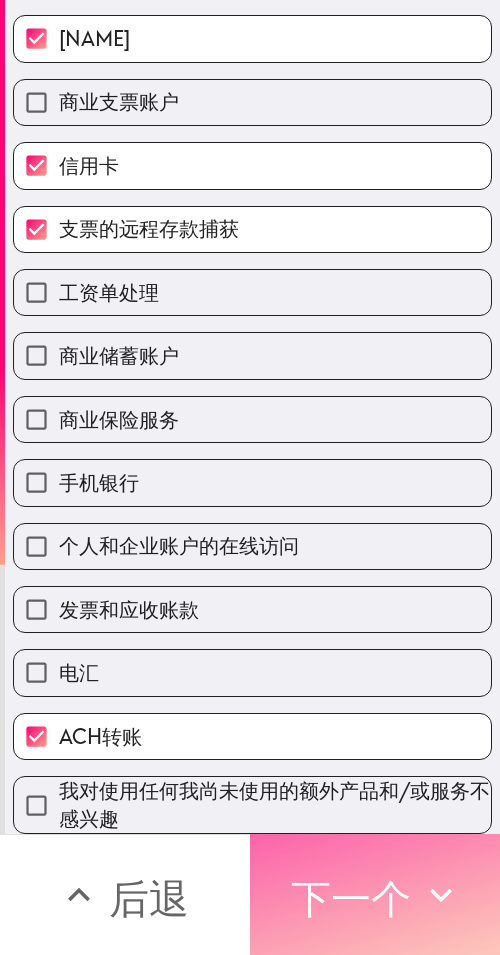 click on "下一个" at bounding box center [351, 898] 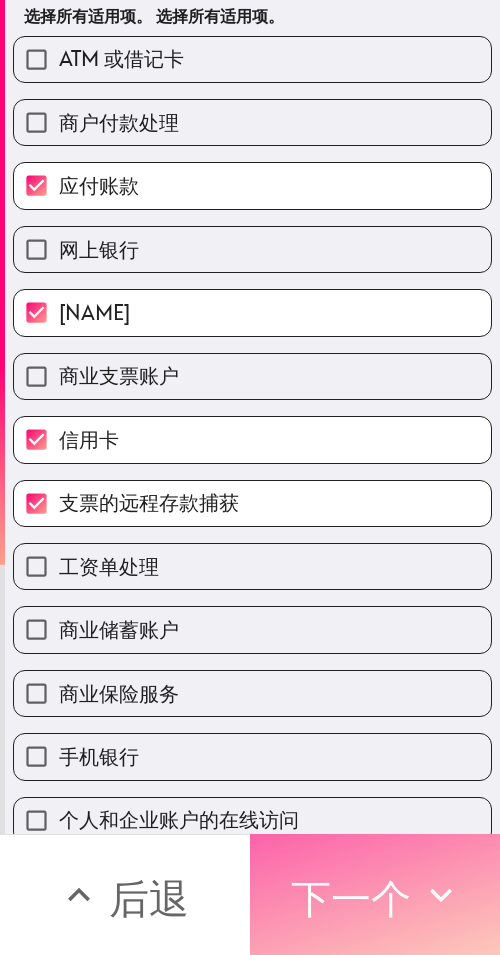 scroll, scrollTop: 0, scrollLeft: 0, axis: both 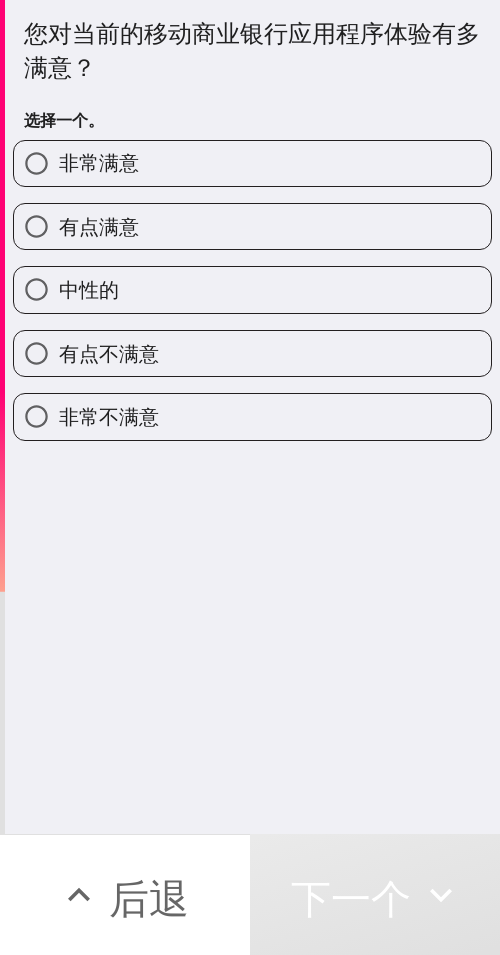 click on "有点满意" at bounding box center (252, 226) 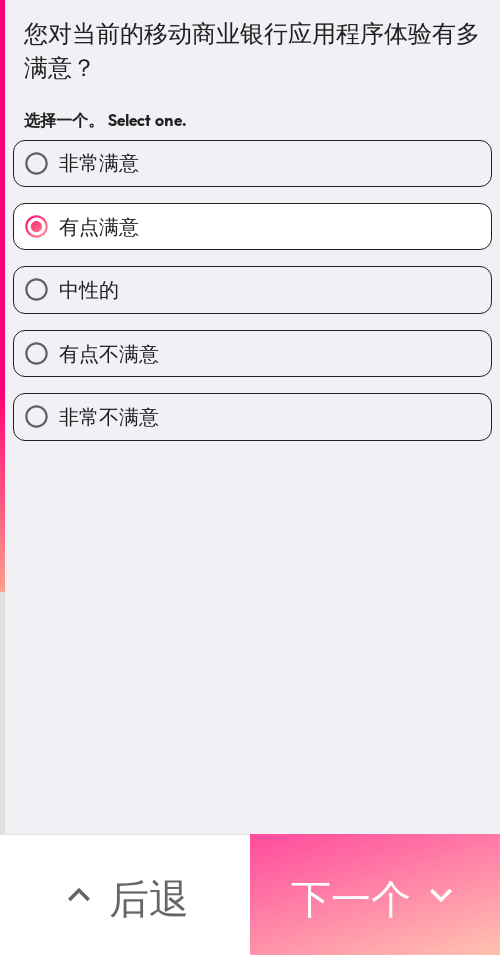 drag, startPoint x: 378, startPoint y: 845, endPoint x: 492, endPoint y: 862, distance: 115.260574 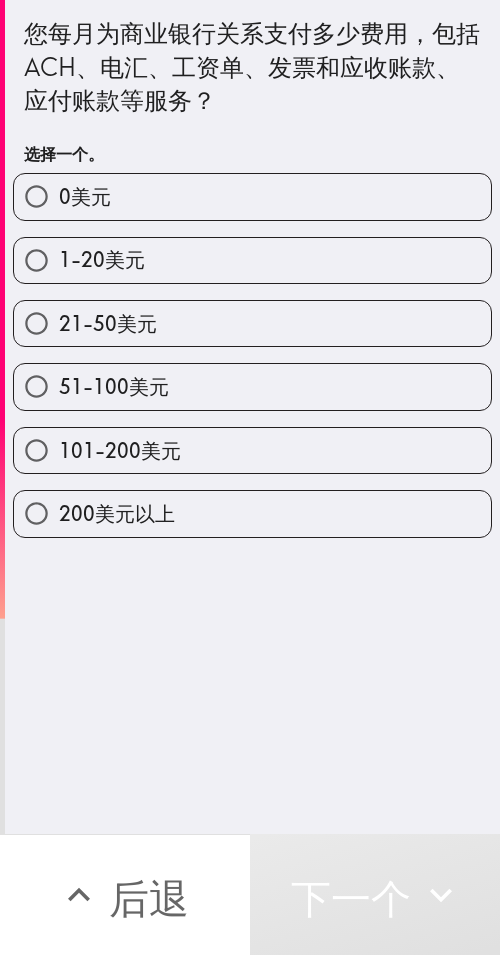 drag, startPoint x: 260, startPoint y: 402, endPoint x: 494, endPoint y: 405, distance: 234.01923 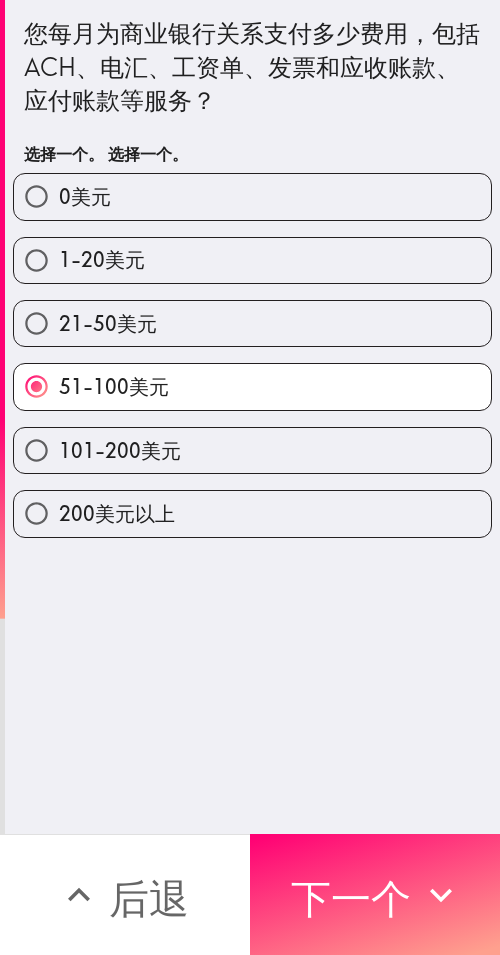 drag, startPoint x: 391, startPoint y: 903, endPoint x: 498, endPoint y: 916, distance: 107.78683 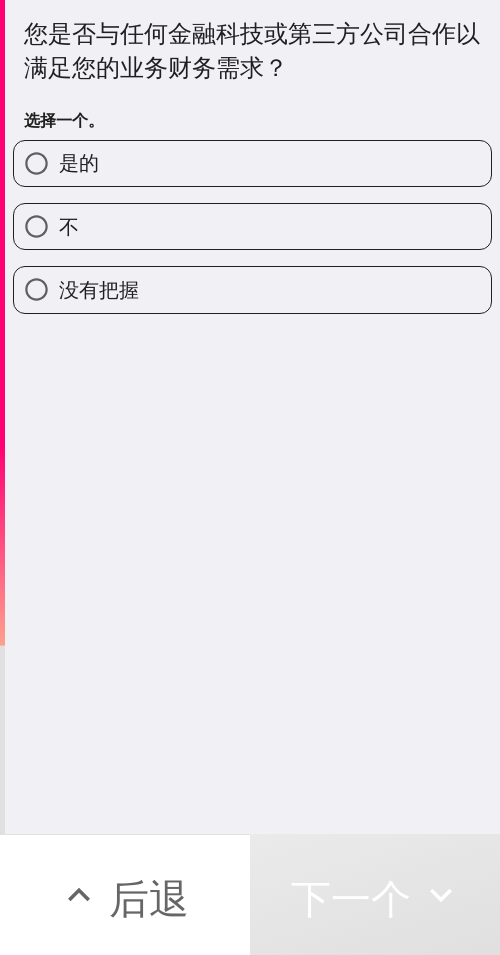 click on "是的" at bounding box center (252, 163) 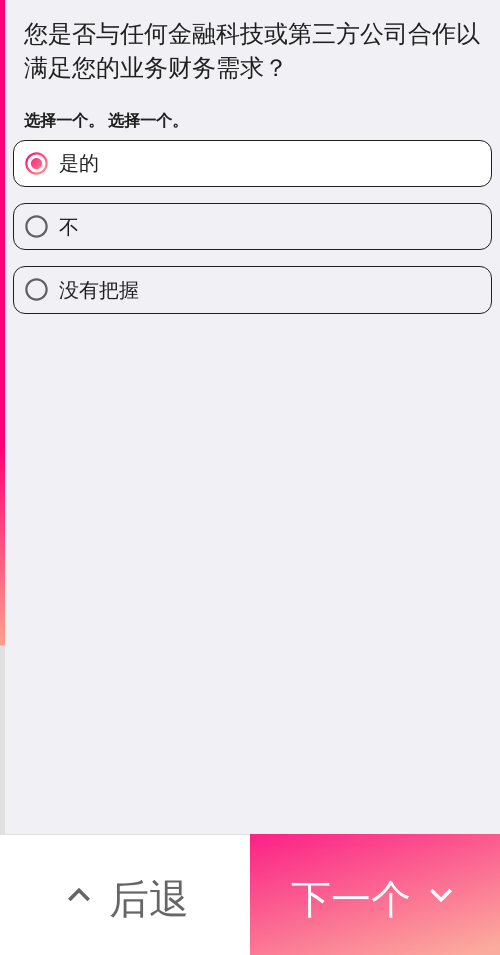 click on "下一个" at bounding box center [375, 894] 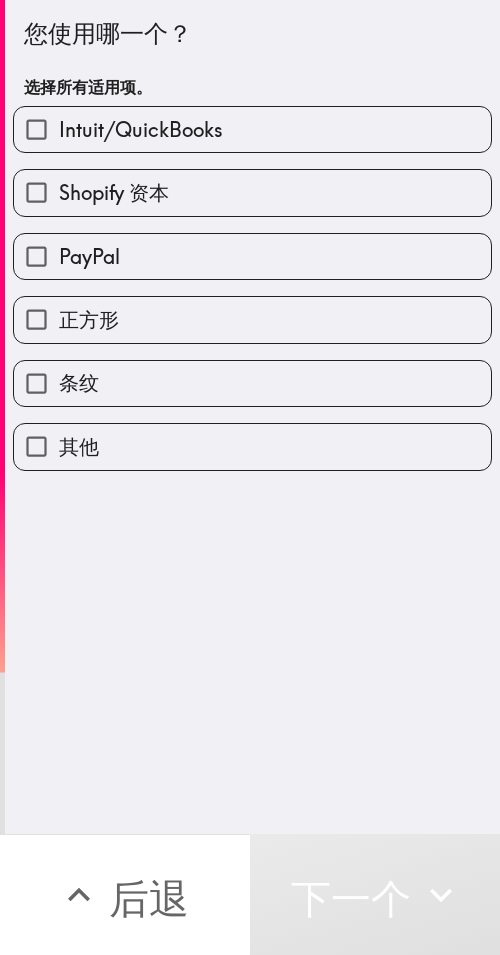 drag, startPoint x: 292, startPoint y: 352, endPoint x: 310, endPoint y: 307, distance: 48.466484 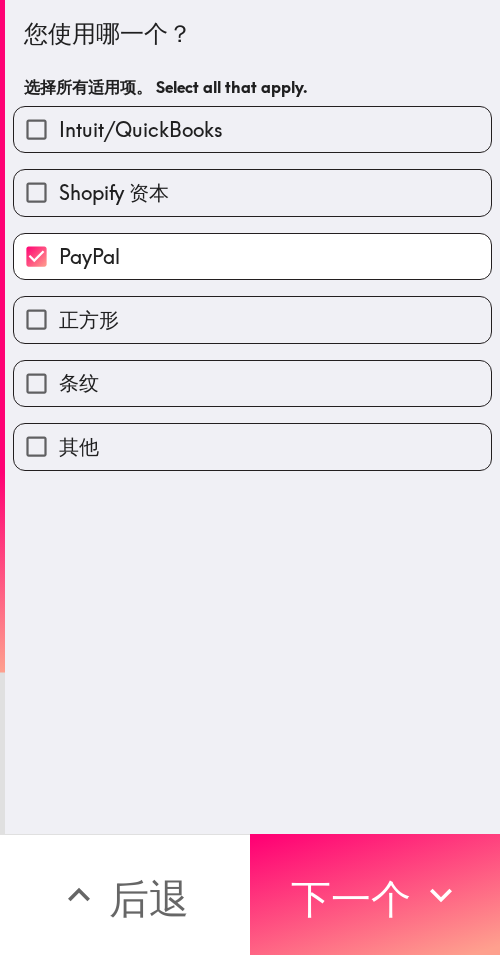 click on "Shopify 资本" at bounding box center [244, 184] 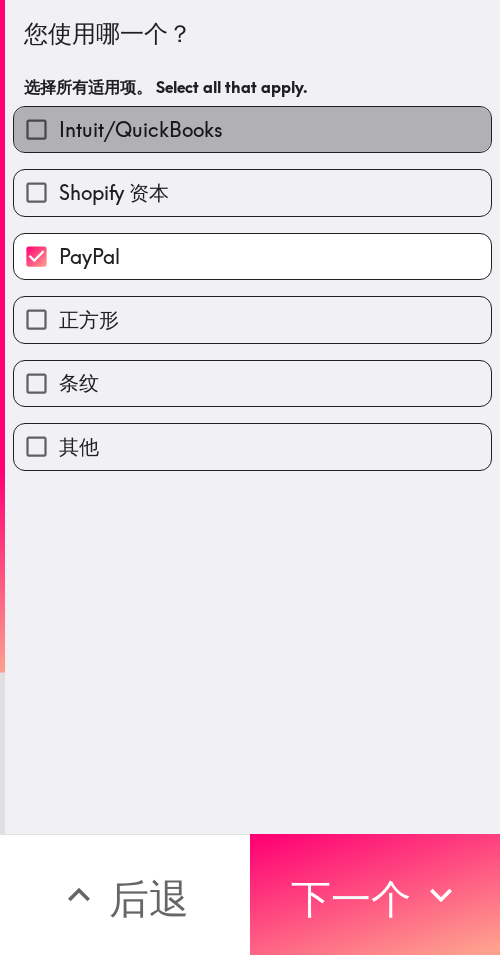 click on "Intuit/QuickBooks" at bounding box center [252, 129] 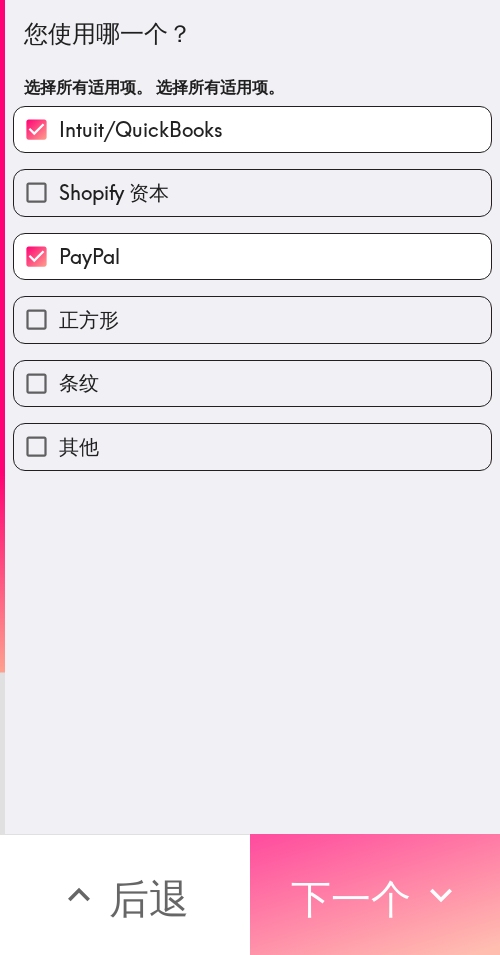 drag, startPoint x: 414, startPoint y: 860, endPoint x: 499, endPoint y: 892, distance: 90.824005 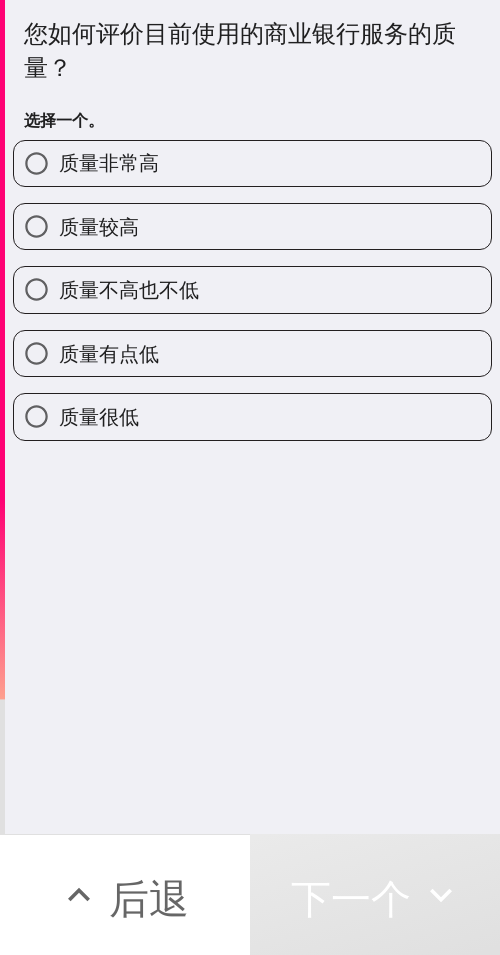 click on "质量较高" at bounding box center (252, 226) 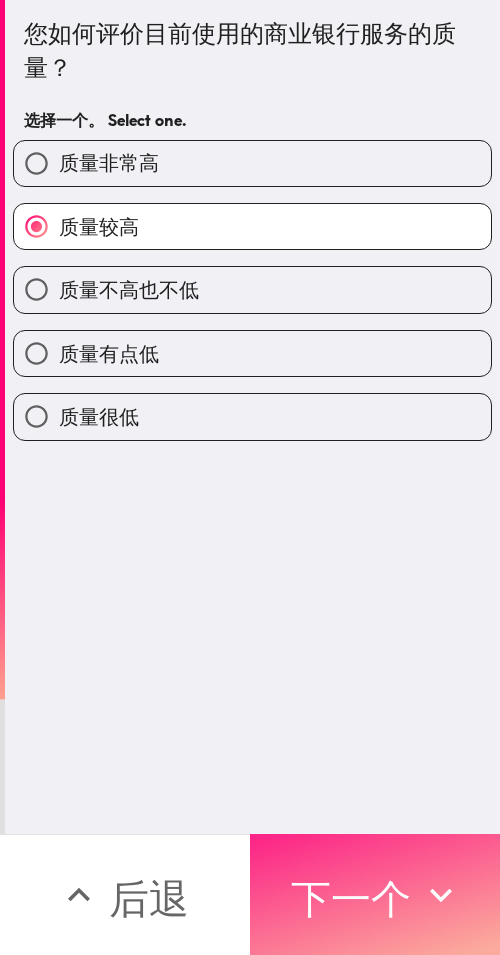 drag, startPoint x: 363, startPoint y: 885, endPoint x: 380, endPoint y: 886, distance: 17.029387 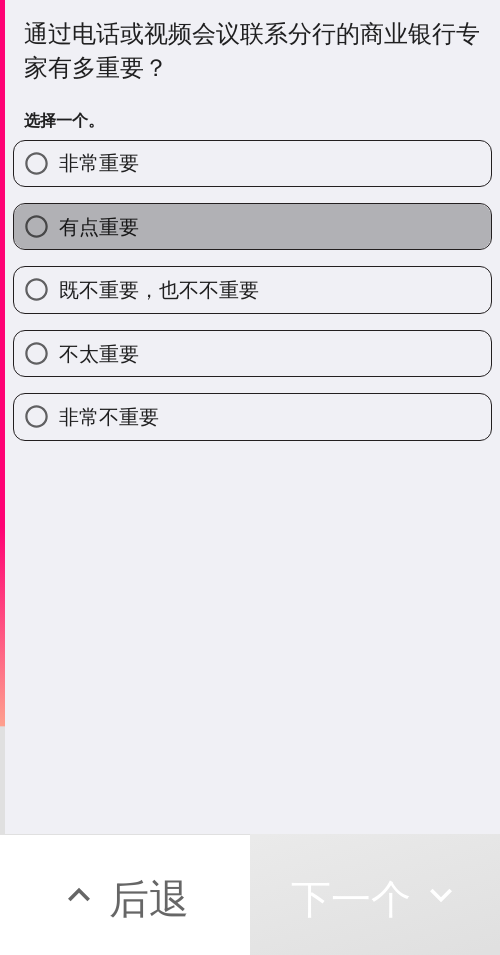 drag, startPoint x: 354, startPoint y: 244, endPoint x: 499, endPoint y: 258, distance: 145.6743 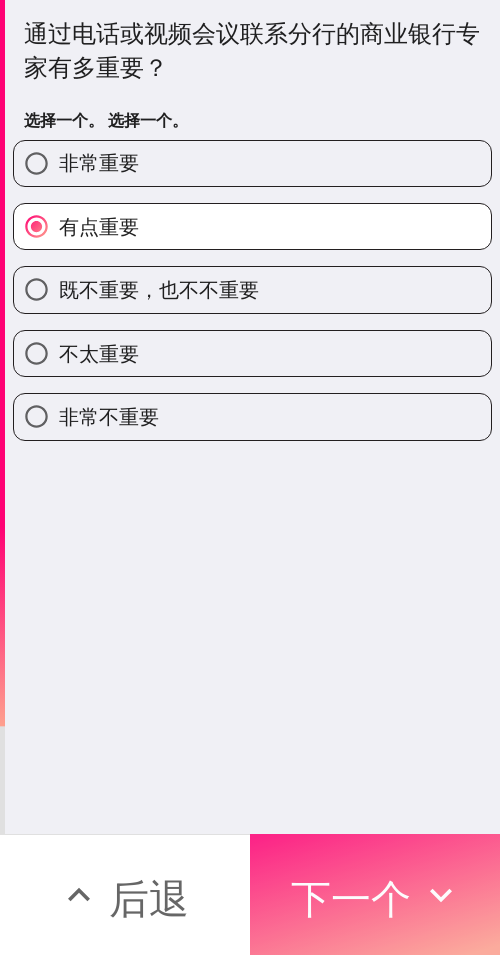 click on "下一个" at bounding box center (375, 894) 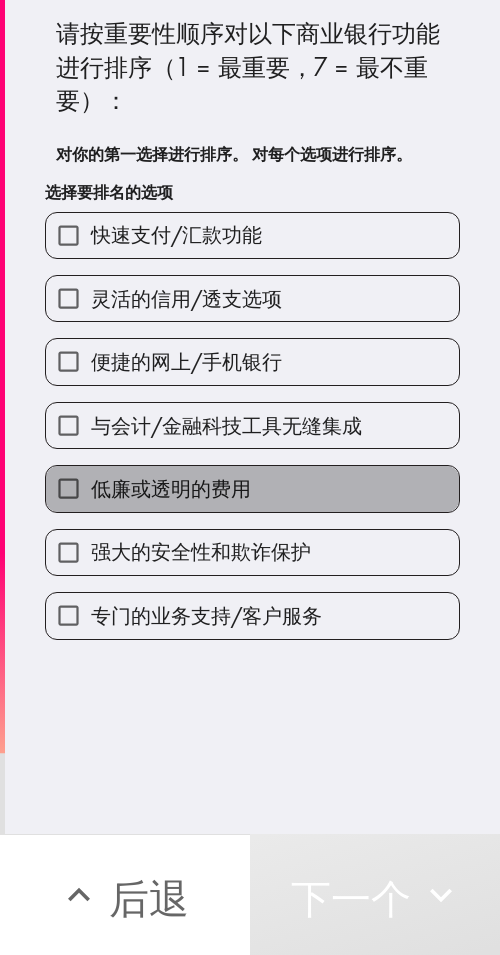 click on "低廉或透明的费用" at bounding box center (252, 488) 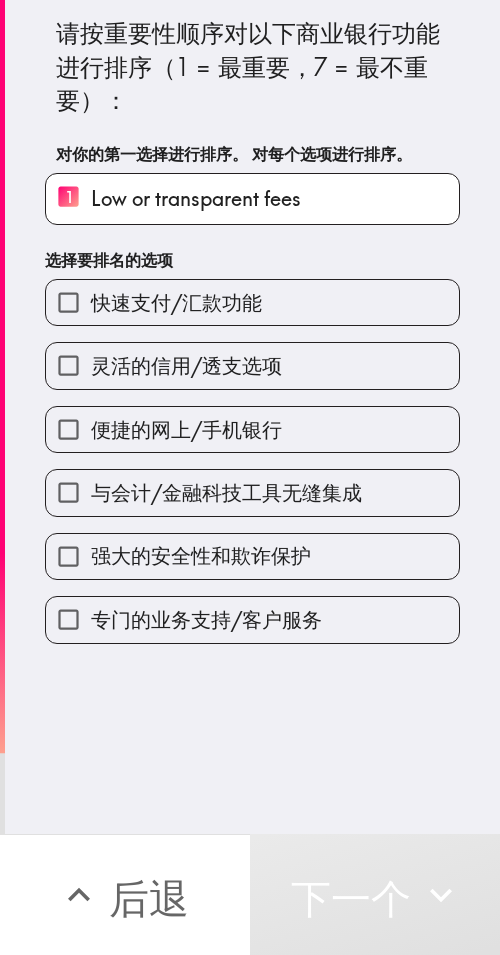click on "灵活的信用/透支选项" at bounding box center [186, 365] 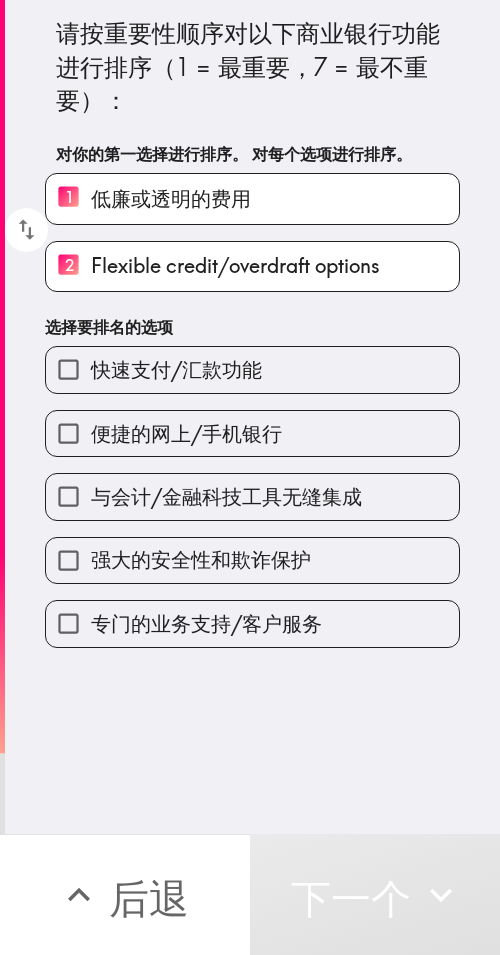 click on "便捷的网上/手机银行" at bounding box center [252, 433] 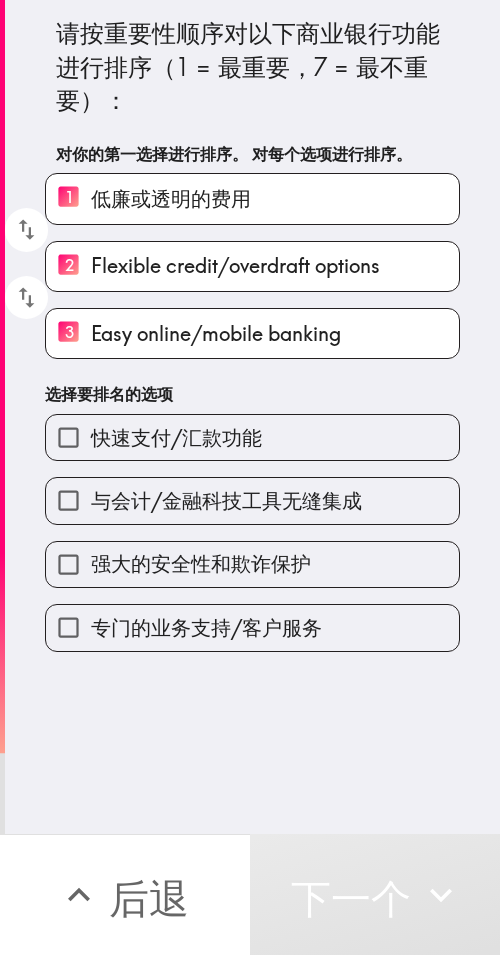 click on "强大的安全性和欺诈保护" at bounding box center (201, 563) 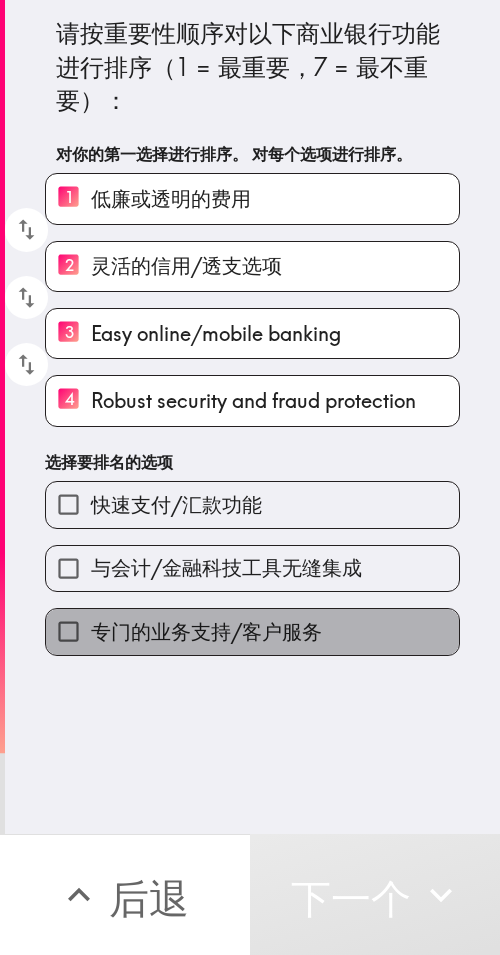 drag, startPoint x: 259, startPoint y: 645, endPoint x: 253, endPoint y: 590, distance: 55.326305 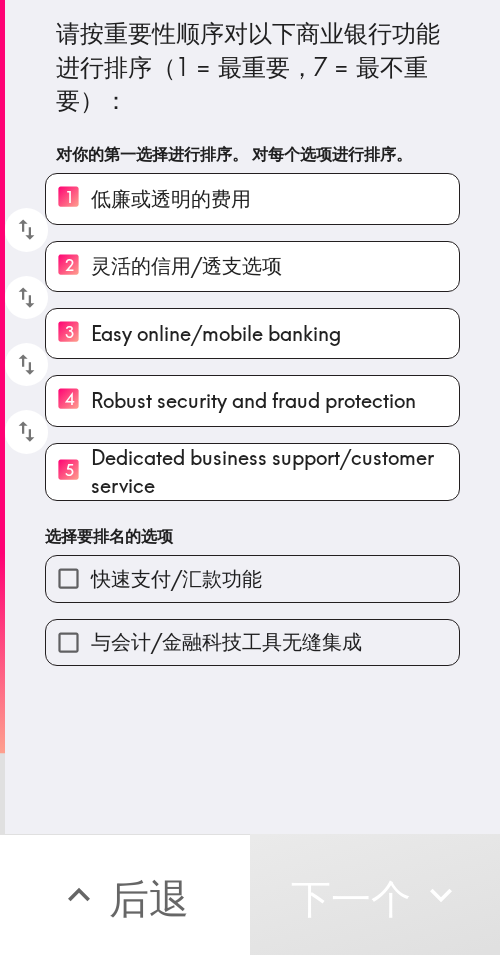 click on "快速支付/汇款功能" at bounding box center (176, 578) 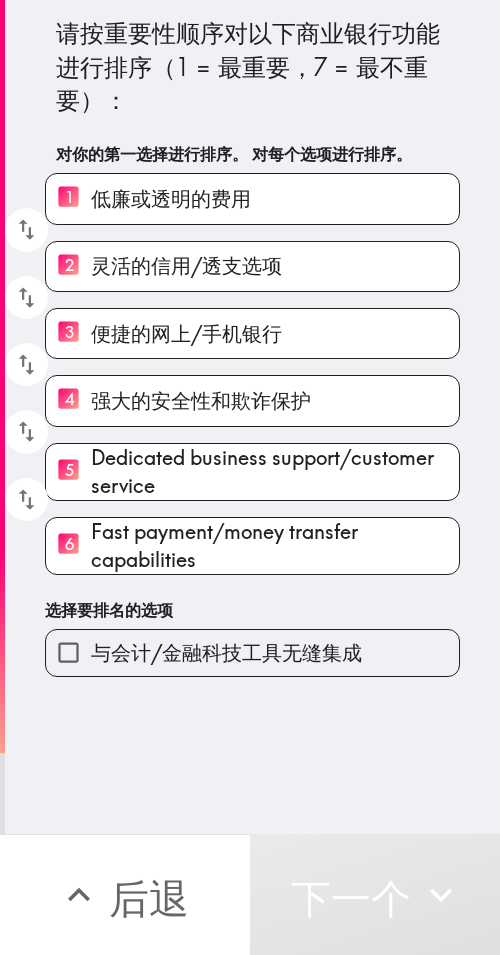 click on "与会计/金融科技工具无缝集成" at bounding box center (226, 653) 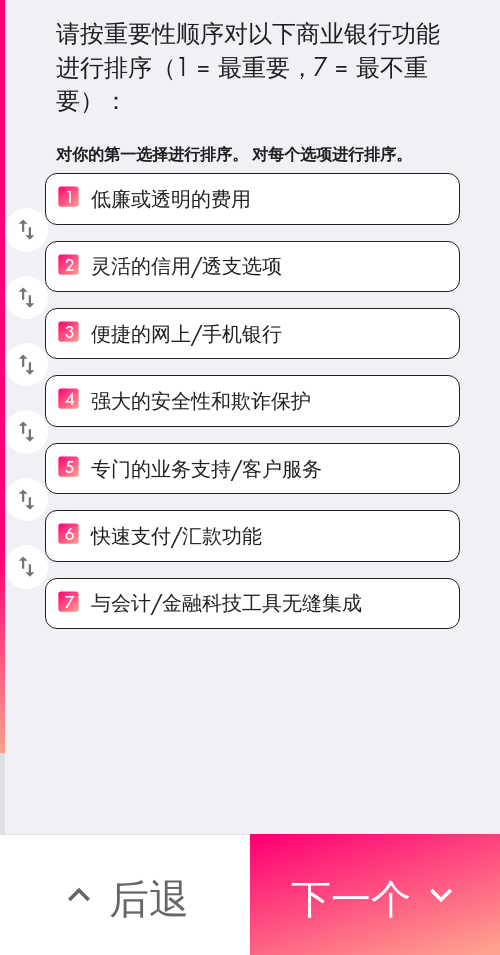 drag, startPoint x: 364, startPoint y: 902, endPoint x: 494, endPoint y: 912, distance: 130.38405 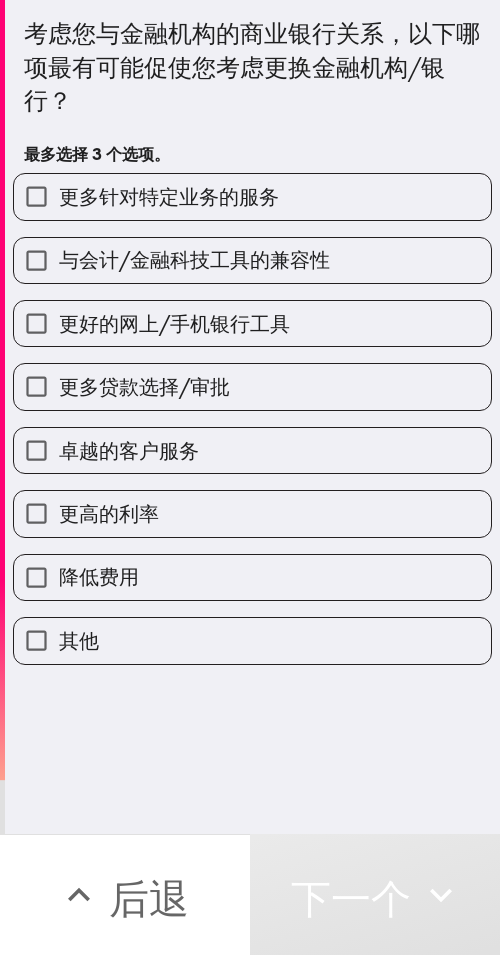 click on "卓越的客户服务" at bounding box center [252, 450] 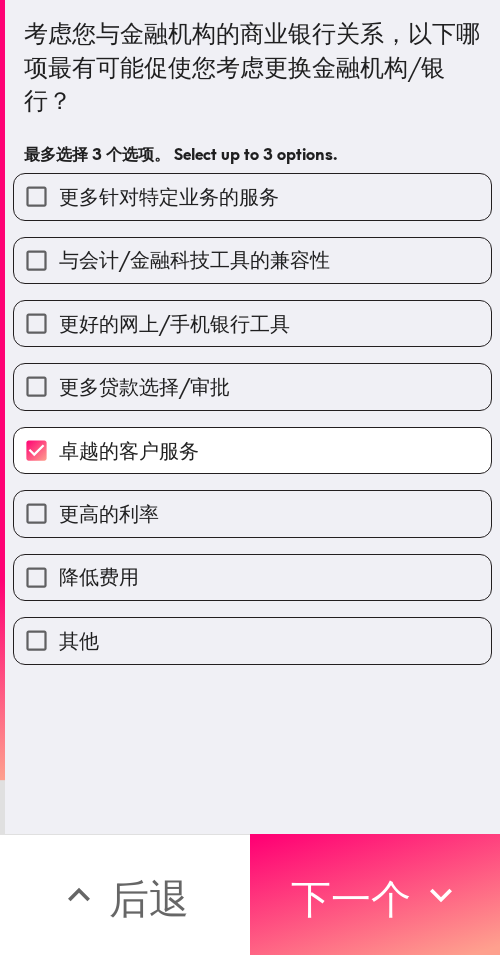 drag, startPoint x: 294, startPoint y: 534, endPoint x: 298, endPoint y: 507, distance: 27.294687 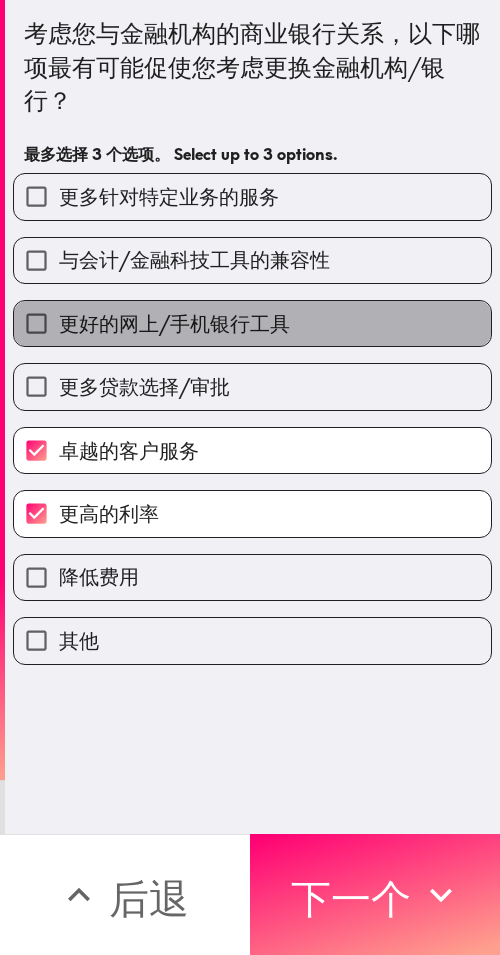 click on "更好的网上/手机银行工具" at bounding box center (252, 323) 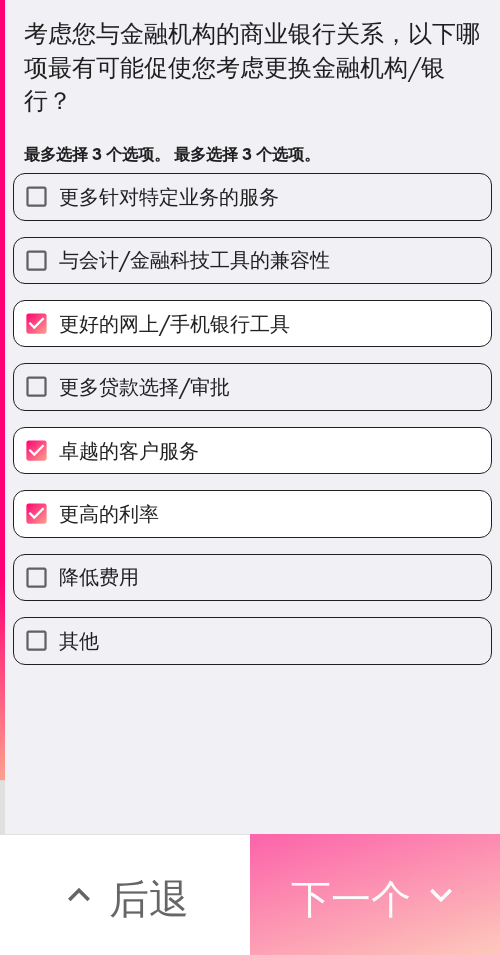 click on "下一个" at bounding box center (375, 894) 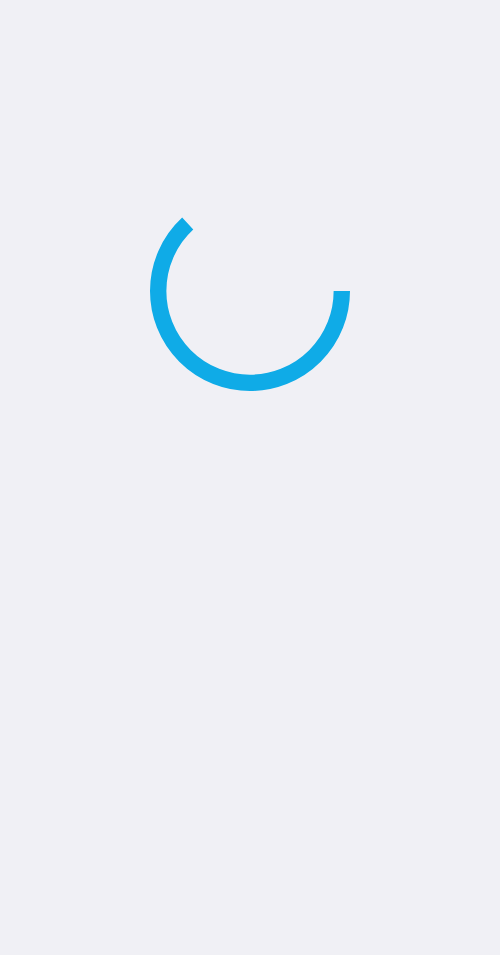 scroll, scrollTop: 0, scrollLeft: 0, axis: both 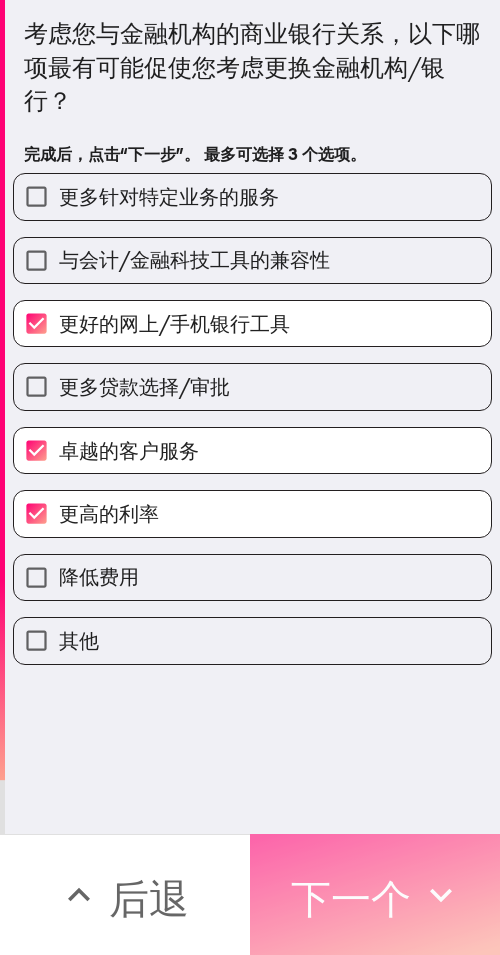 drag, startPoint x: 348, startPoint y: 884, endPoint x: 388, endPoint y: 886, distance: 40.04997 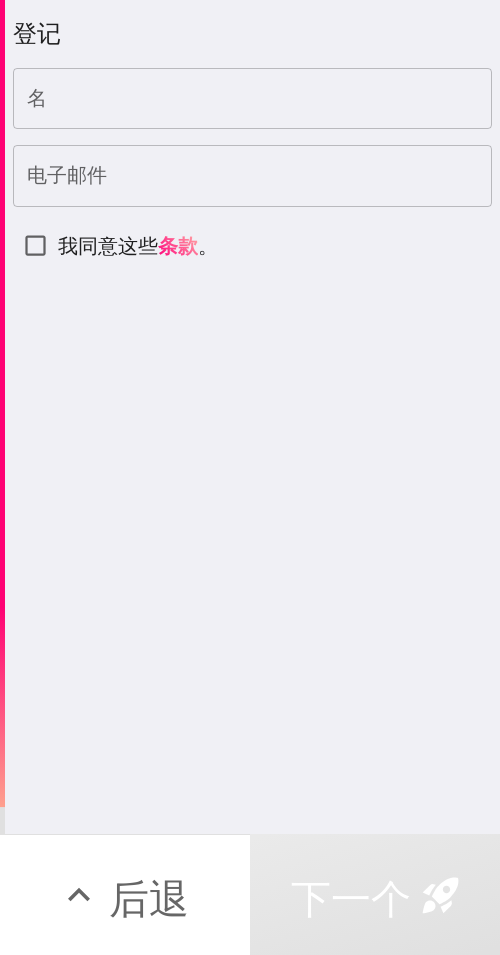 drag, startPoint x: 277, startPoint y: 113, endPoint x: 495, endPoint y: 187, distance: 230.21729 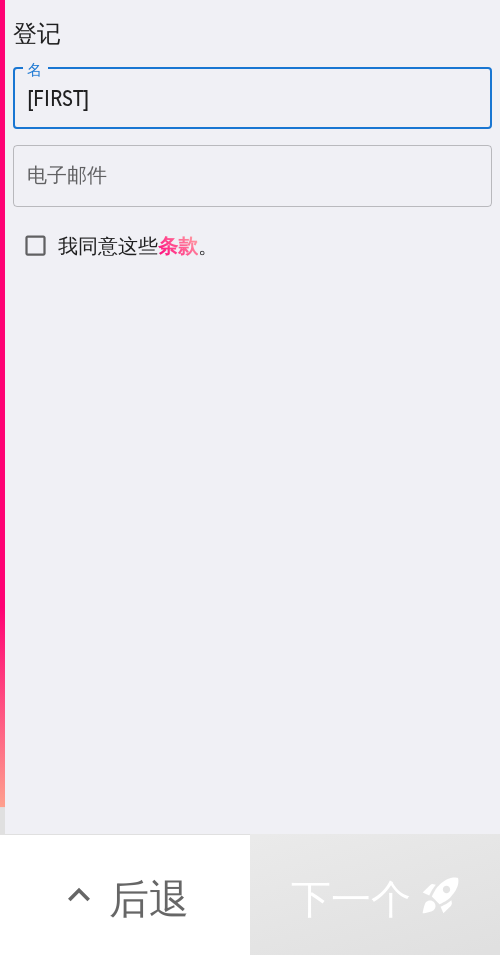 type on "[FIRST]" 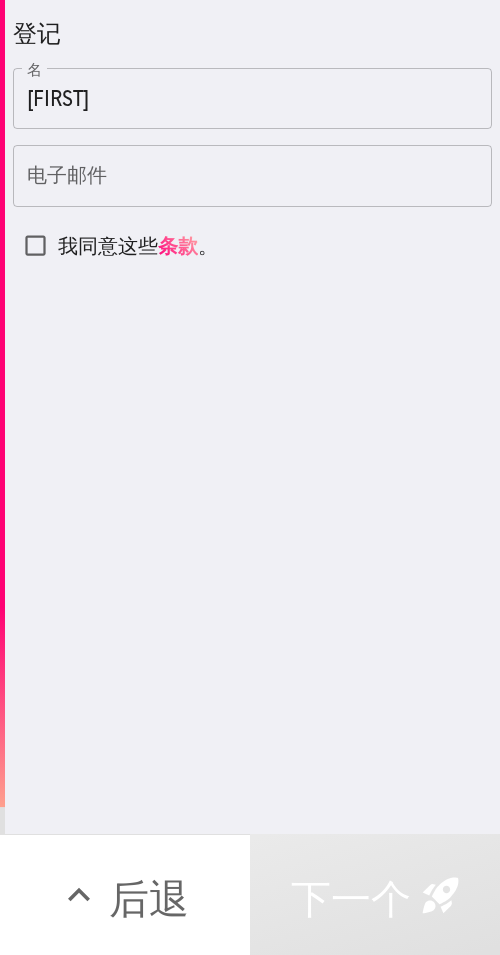click on "电子邮件" at bounding box center [252, 176] 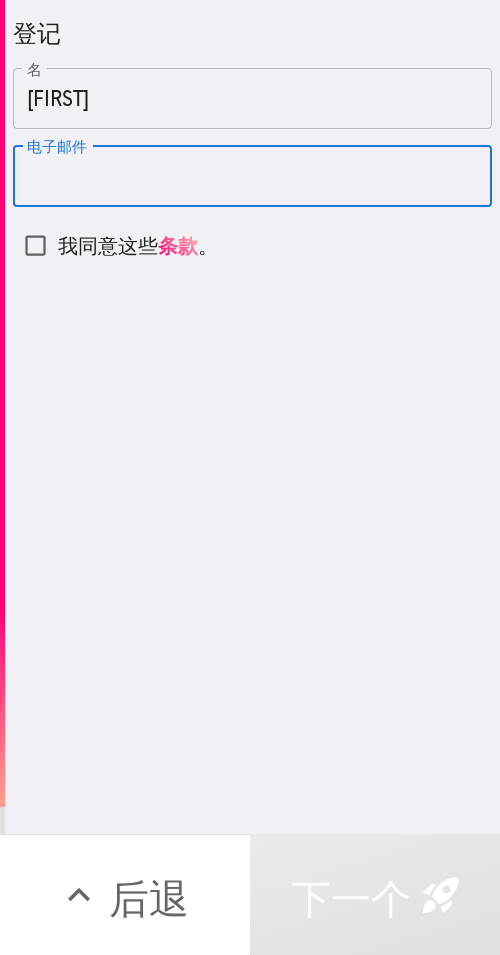 paste on "[EMAIL]" 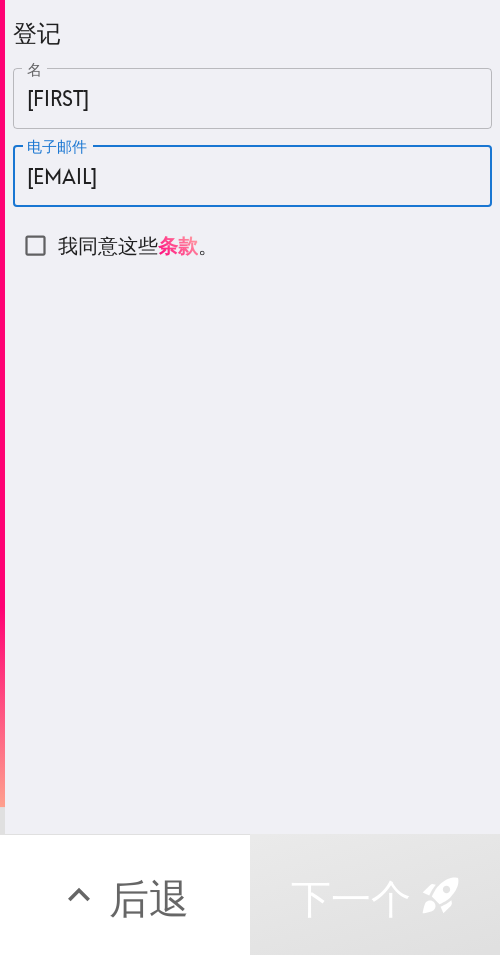 type on "[EMAIL]" 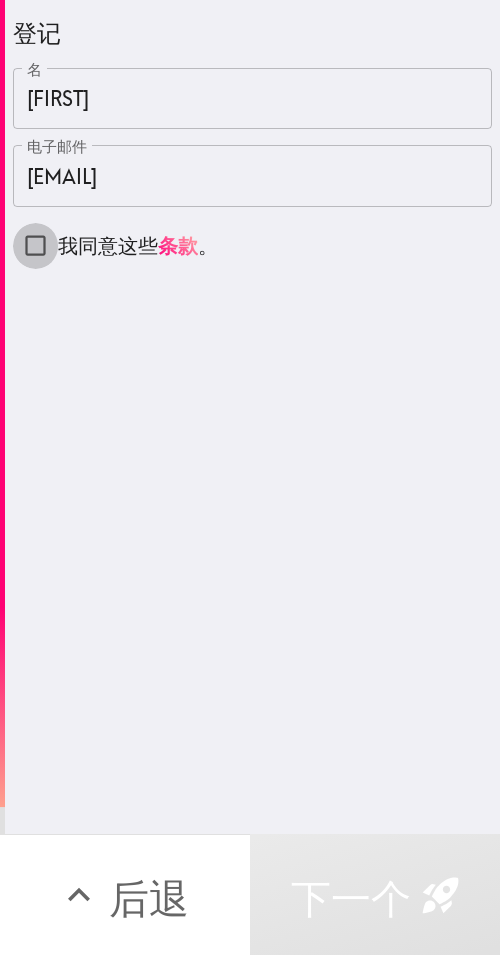 drag, startPoint x: 25, startPoint y: 248, endPoint x: 89, endPoint y: 309, distance: 88.4138 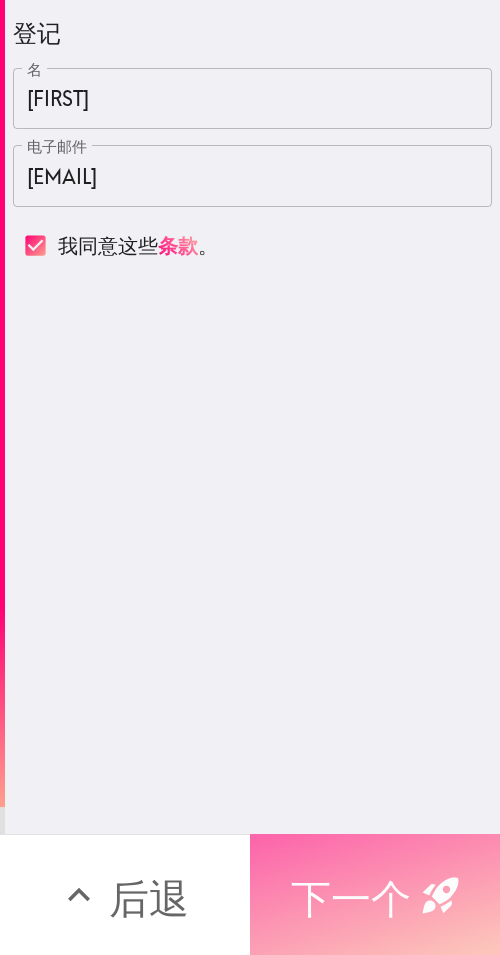 click on "下一个" at bounding box center [351, 898] 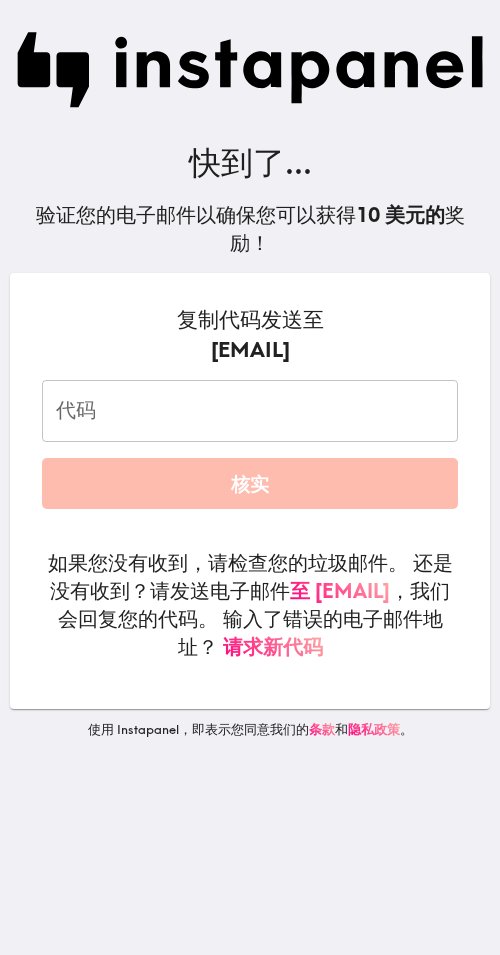 drag, startPoint x: 291, startPoint y: 400, endPoint x: 309, endPoint y: 431, distance: 35.846897 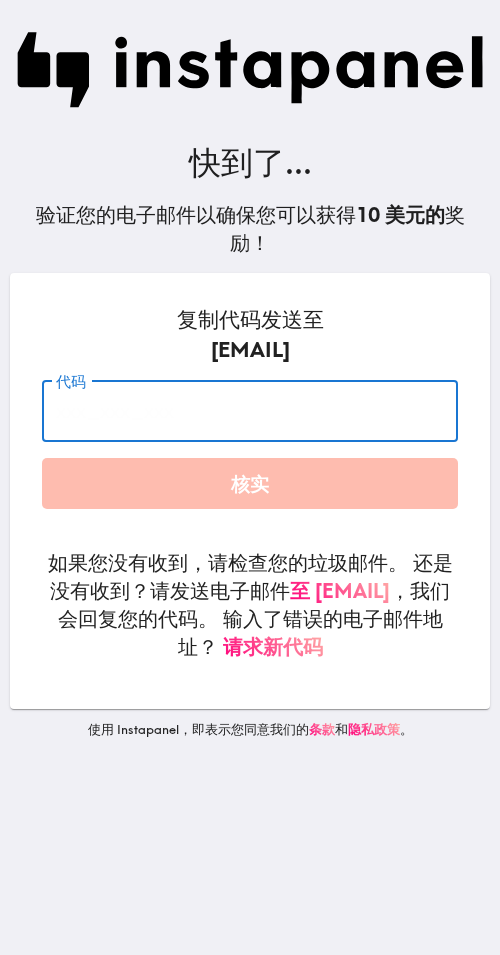 paste on "[USERNAME]" 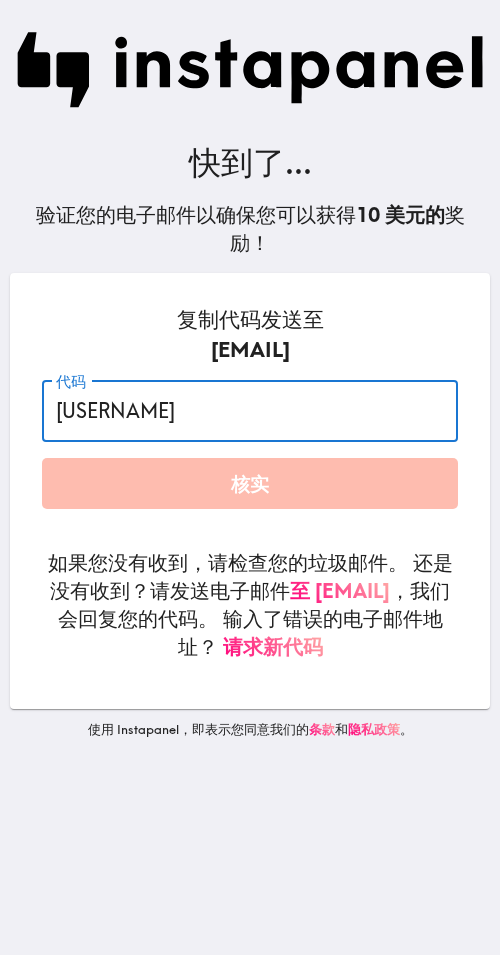 type on "[USERNAME]" 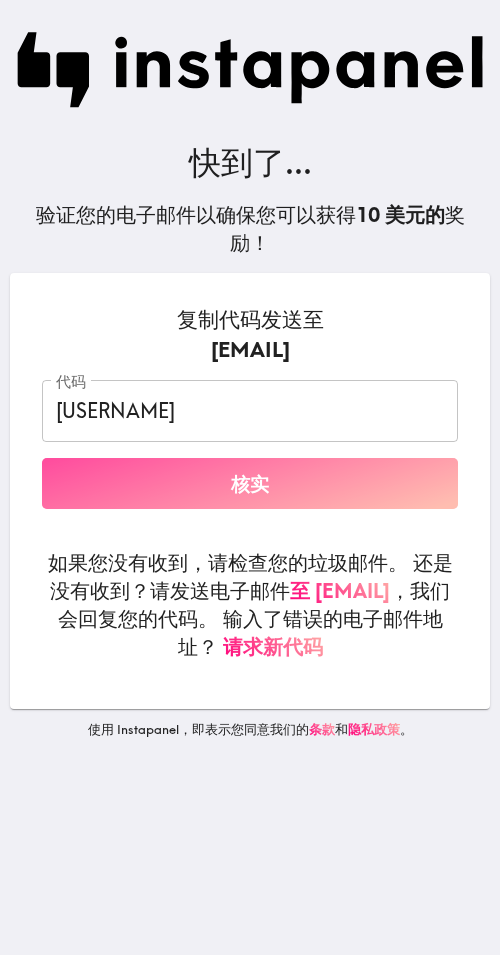 click on "核实" at bounding box center (250, 483) 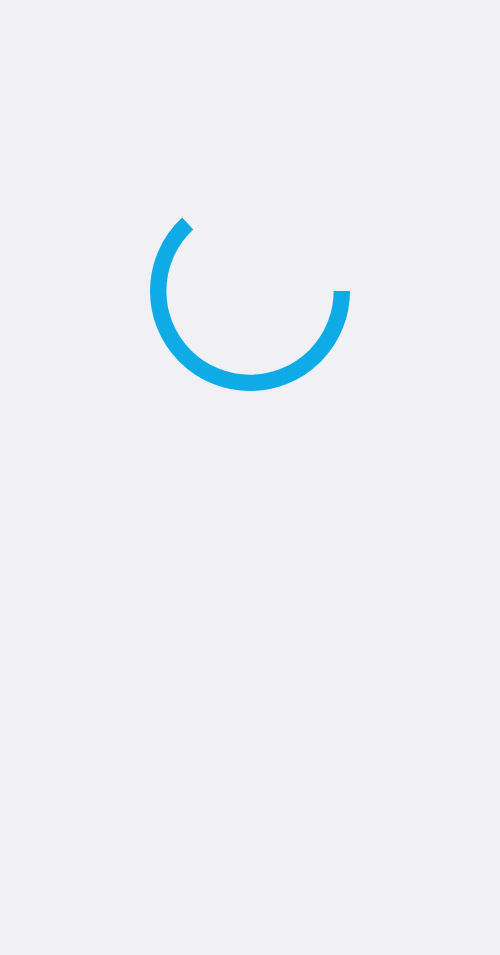 scroll, scrollTop: 0, scrollLeft: 0, axis: both 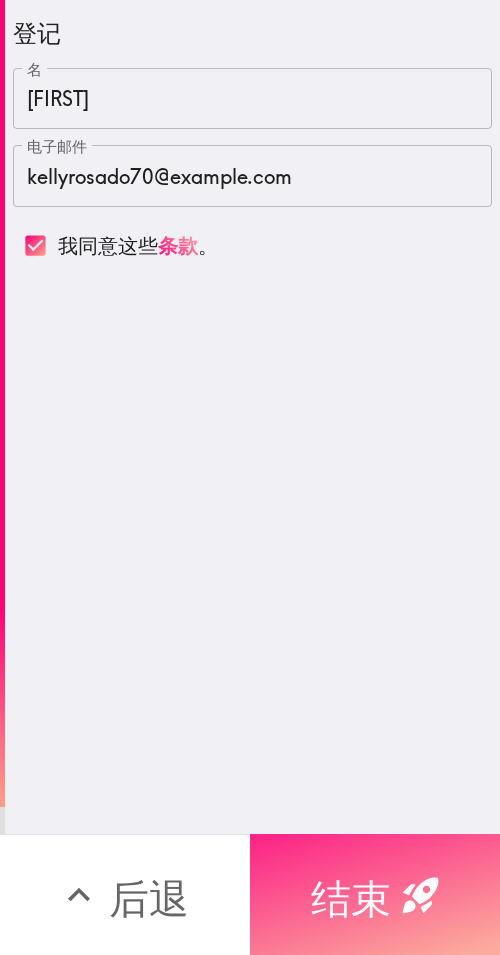 click 